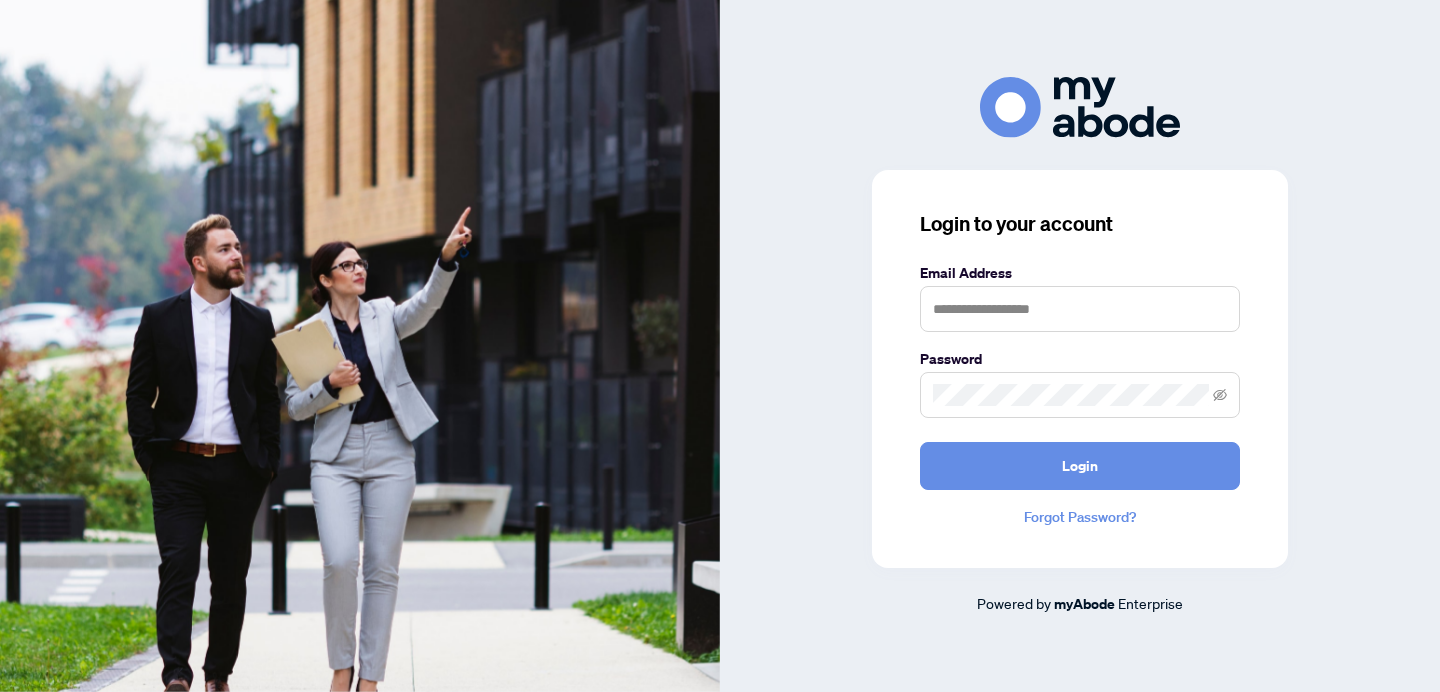 scroll, scrollTop: 0, scrollLeft: 0, axis: both 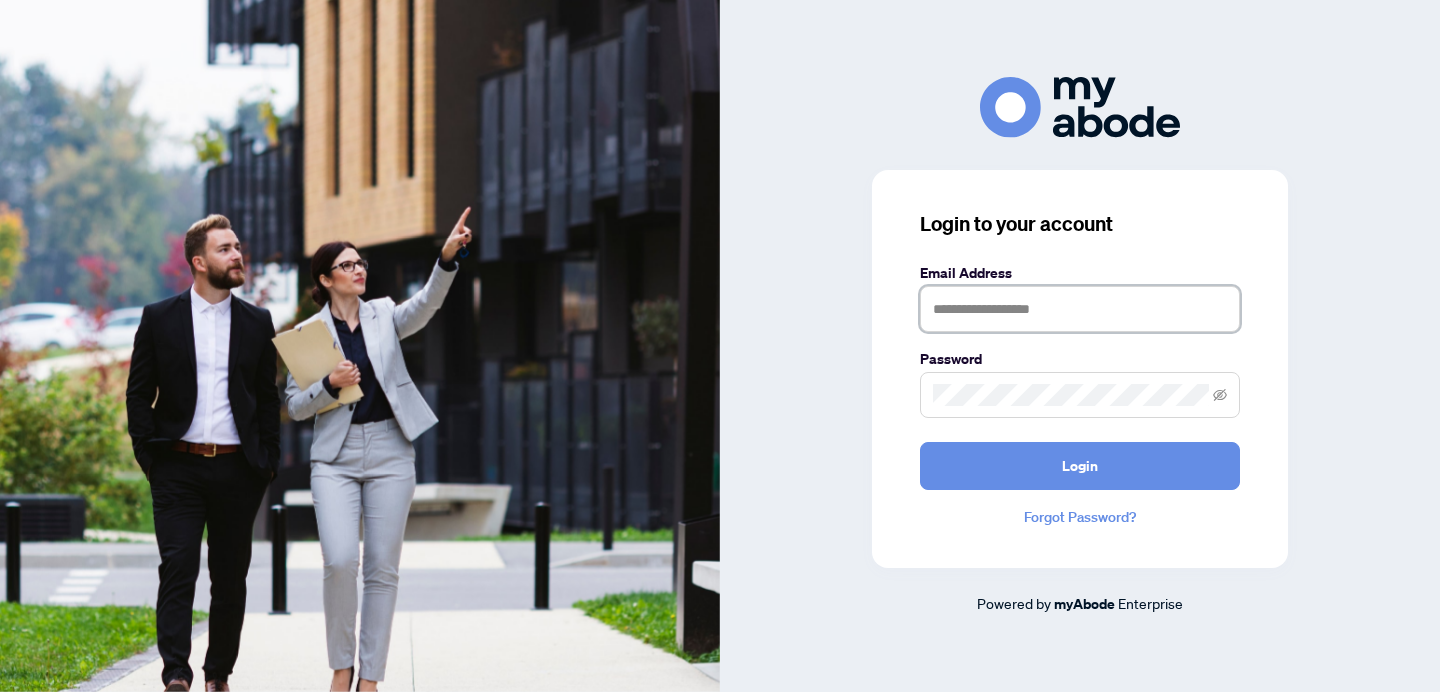 click at bounding box center (1080, 309) 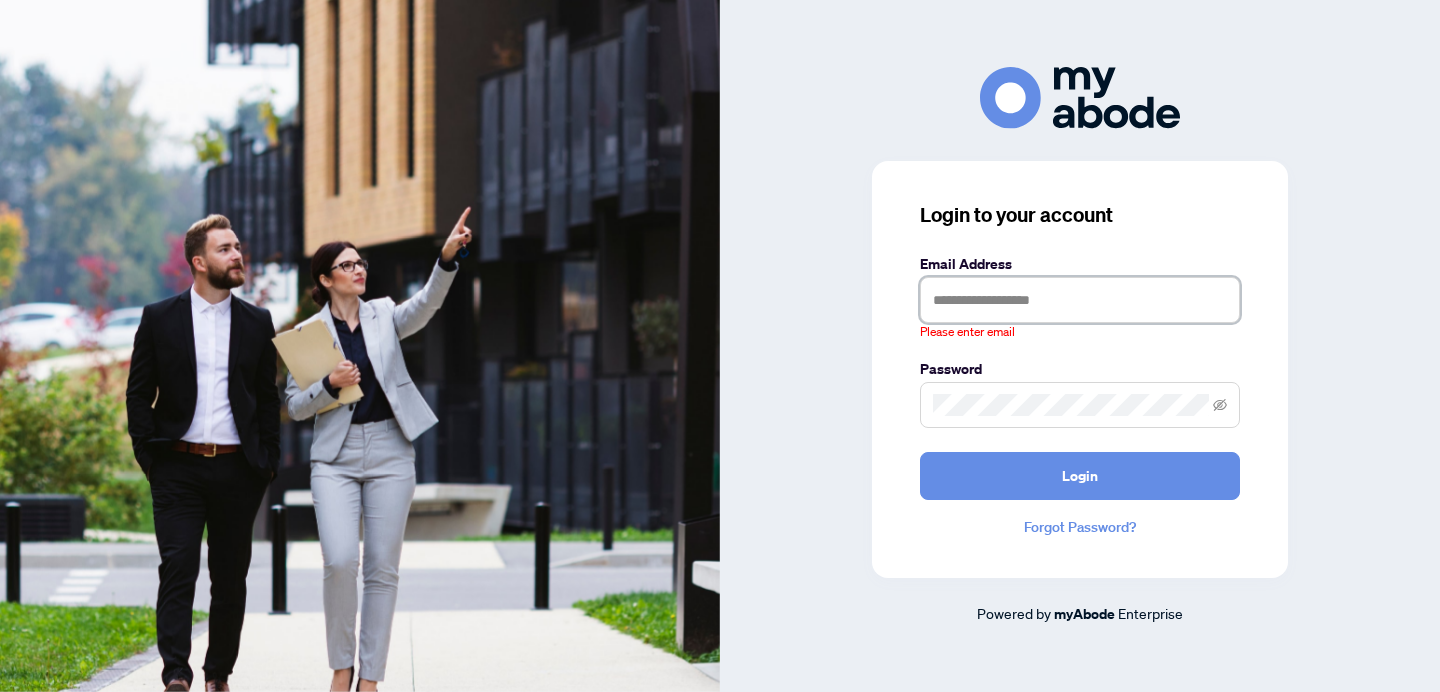 type on "**********" 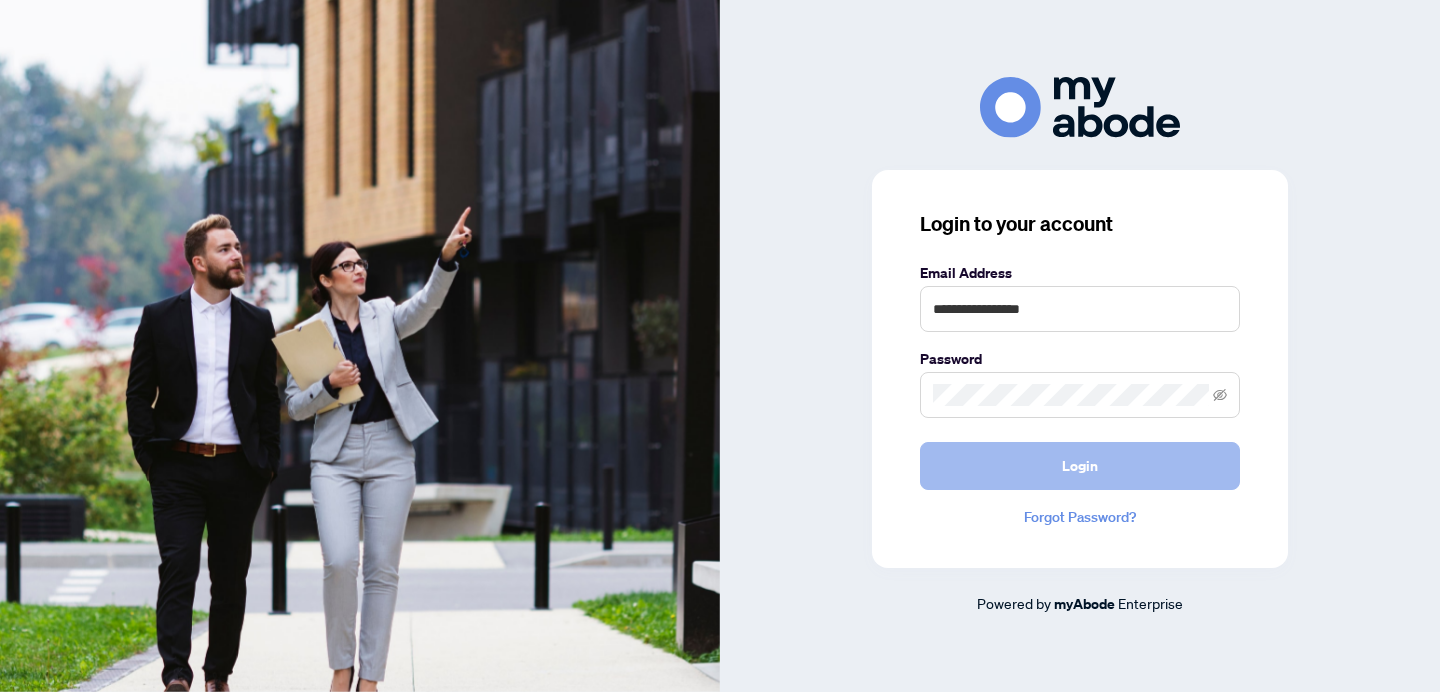 click on "Login" at bounding box center (1080, 466) 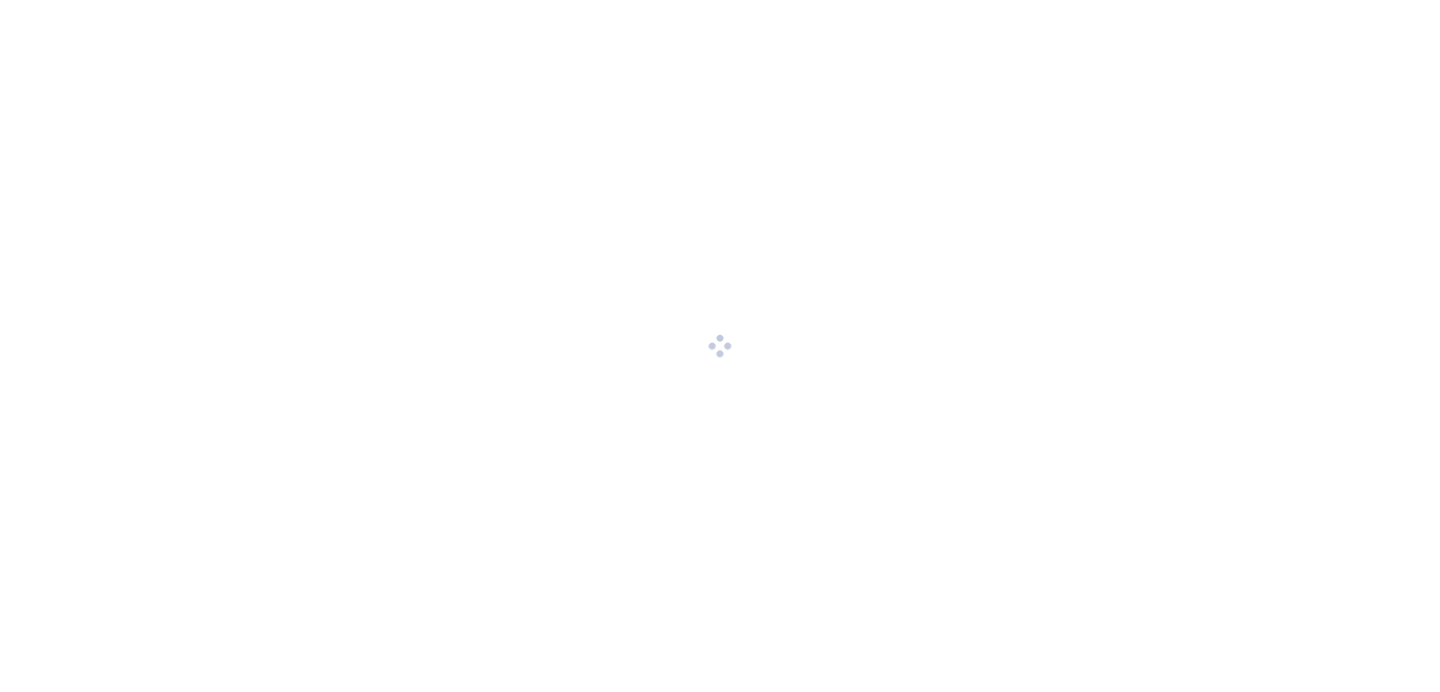 scroll, scrollTop: 0, scrollLeft: 0, axis: both 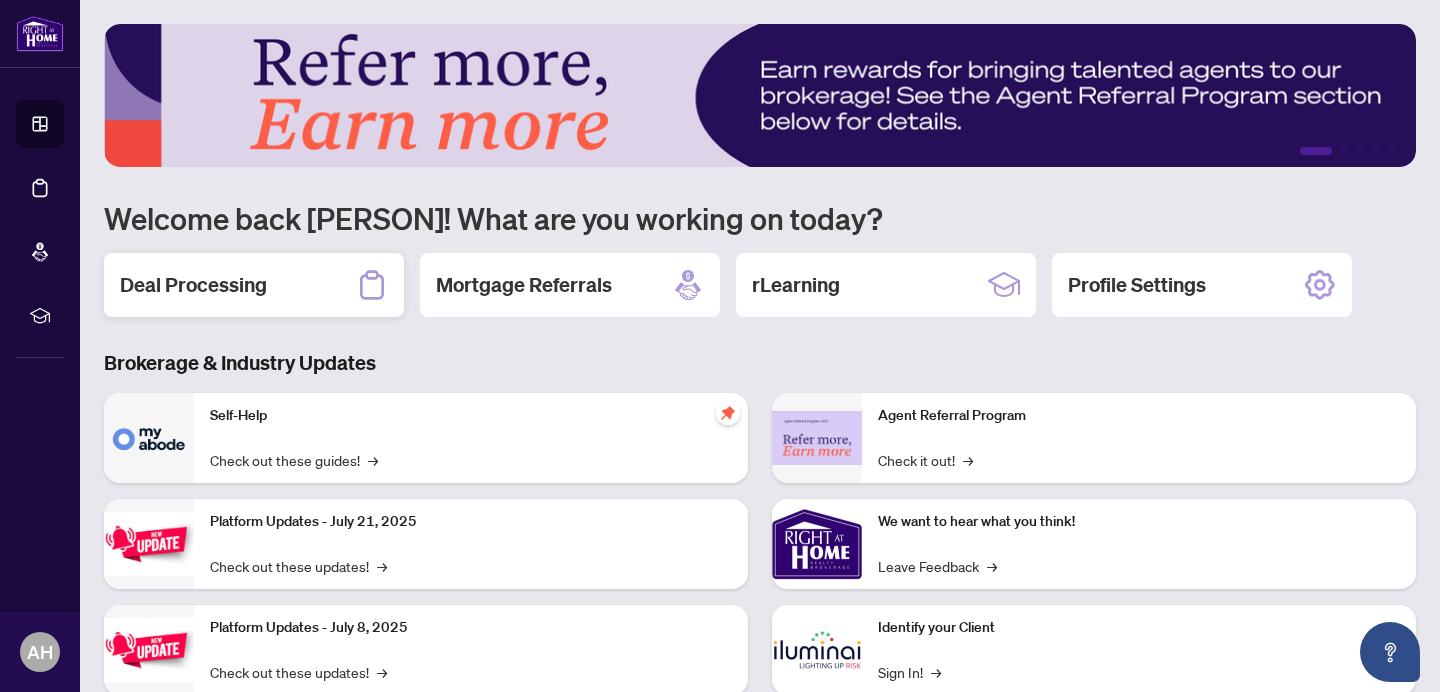 click on "Deal Processing" at bounding box center [254, 285] 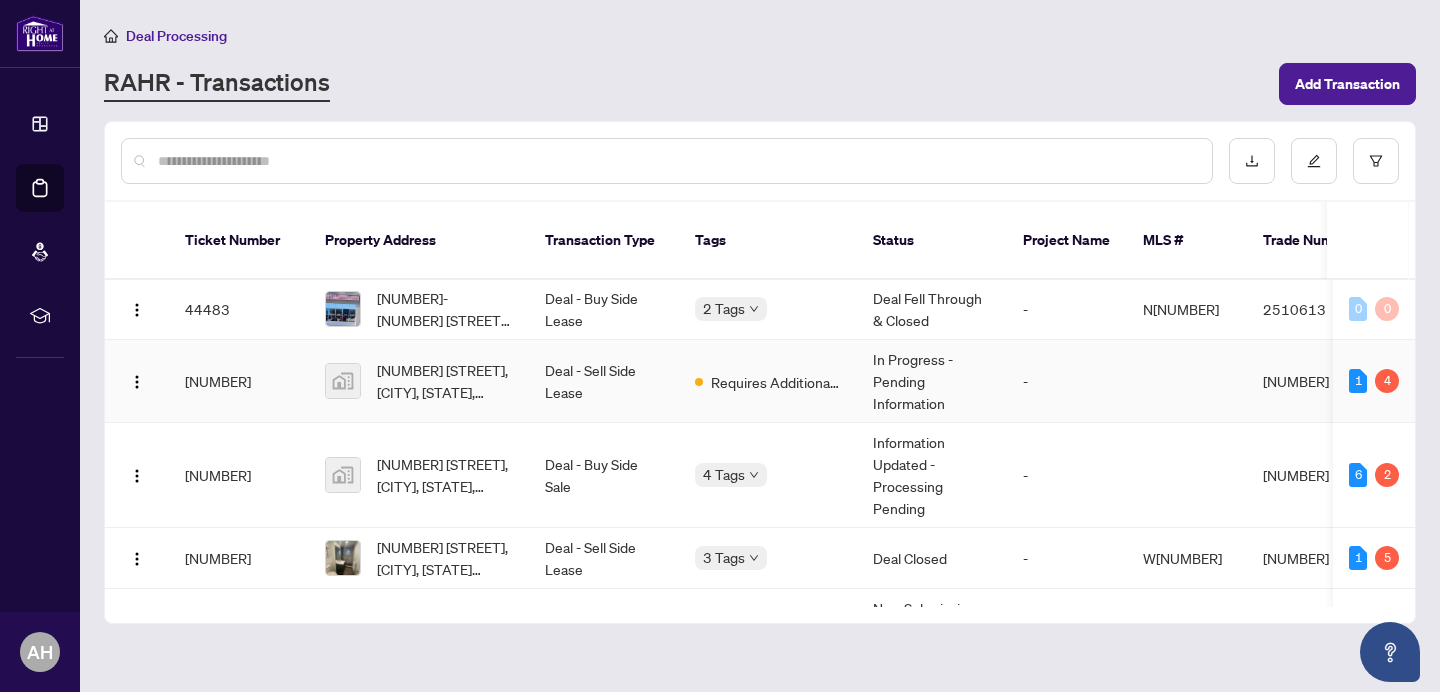 scroll, scrollTop: 1506, scrollLeft: 0, axis: vertical 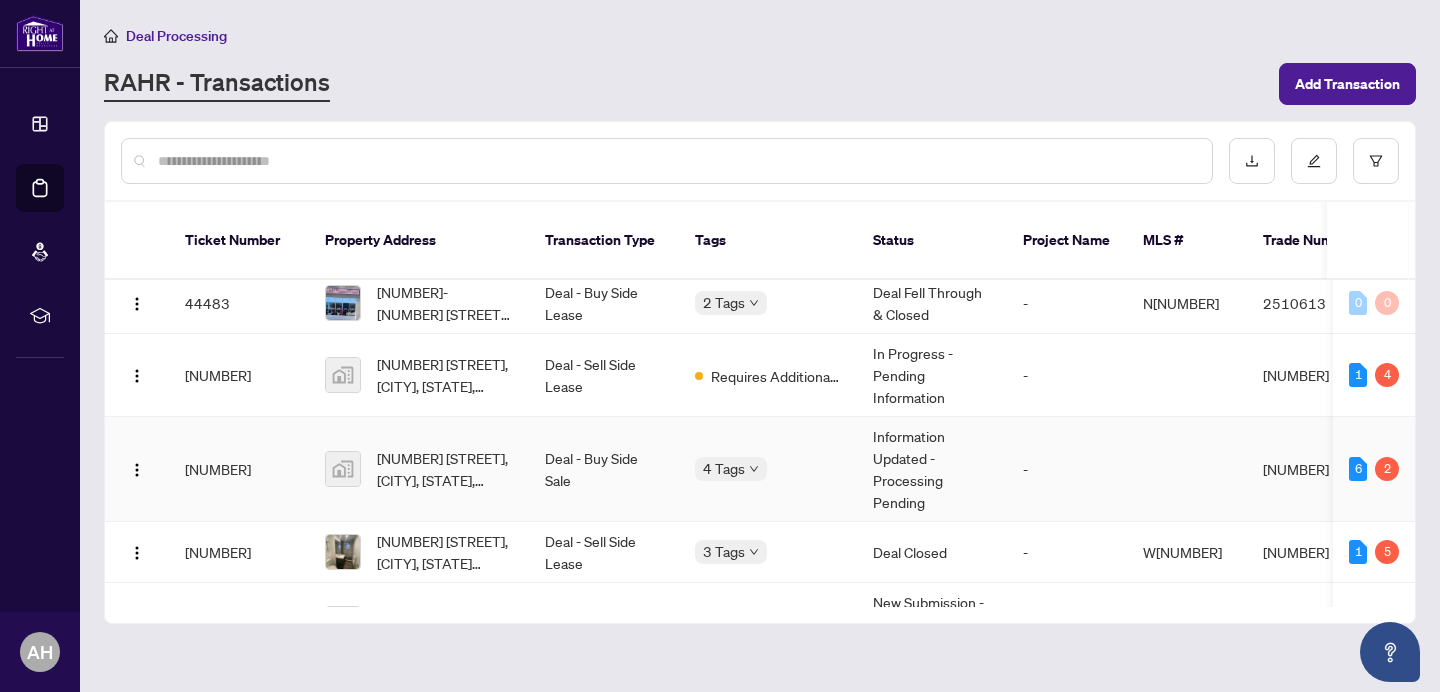 click on "[NUMBER] [STREET], [CITY], [STATE], [COUNTRY]" at bounding box center (445, 469) 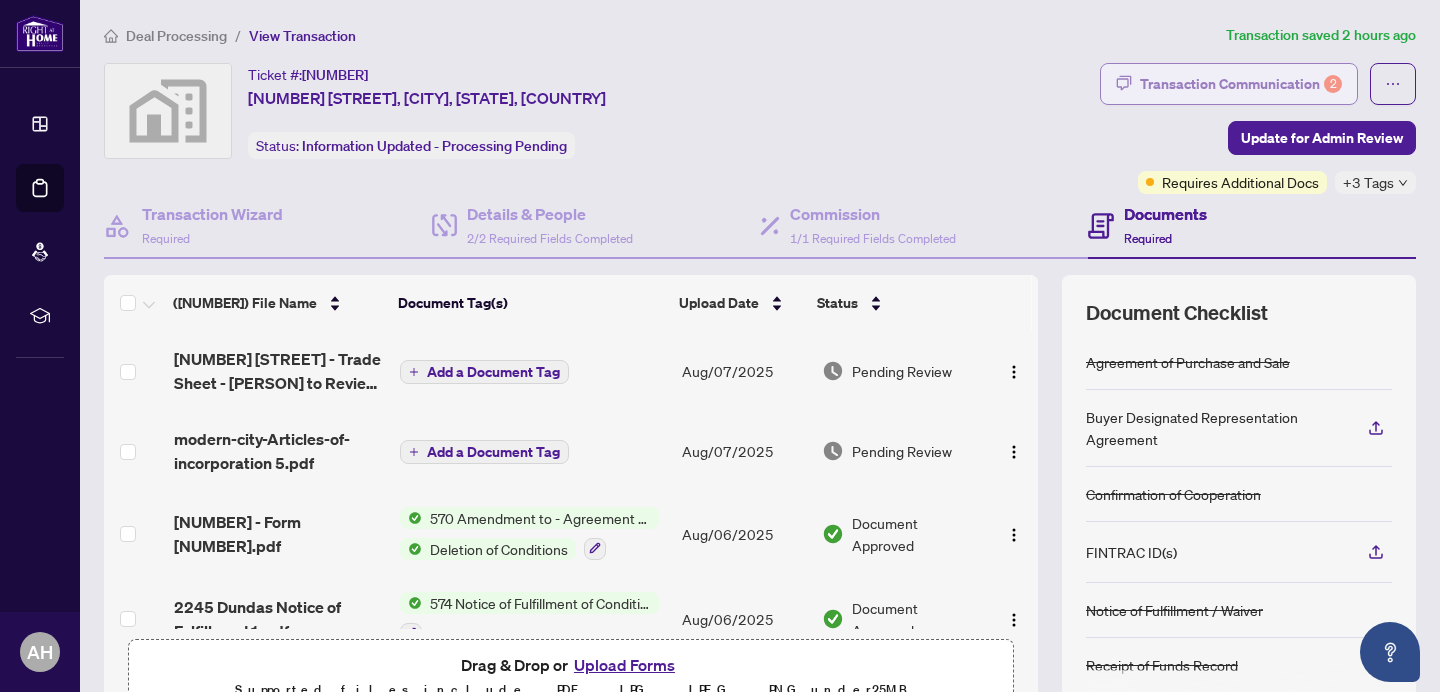 click on "Transaction Communication 2" at bounding box center [1241, 84] 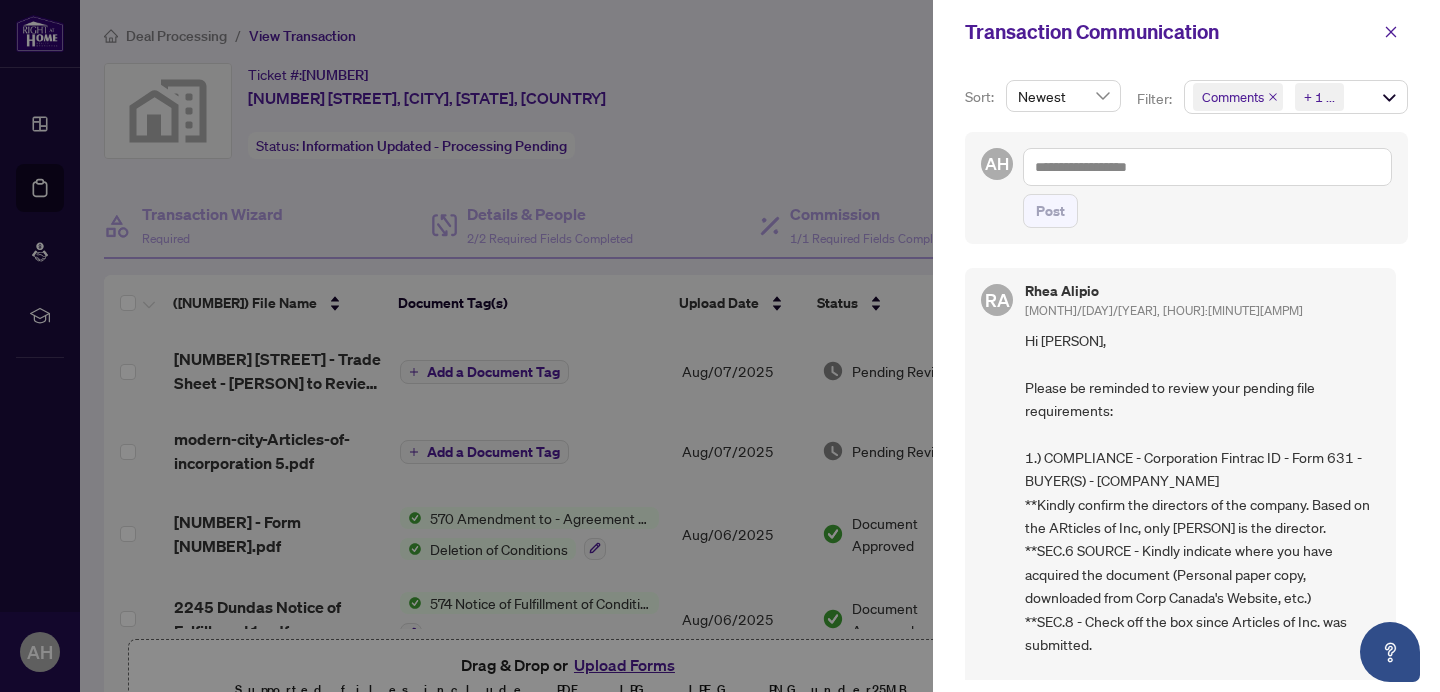 click 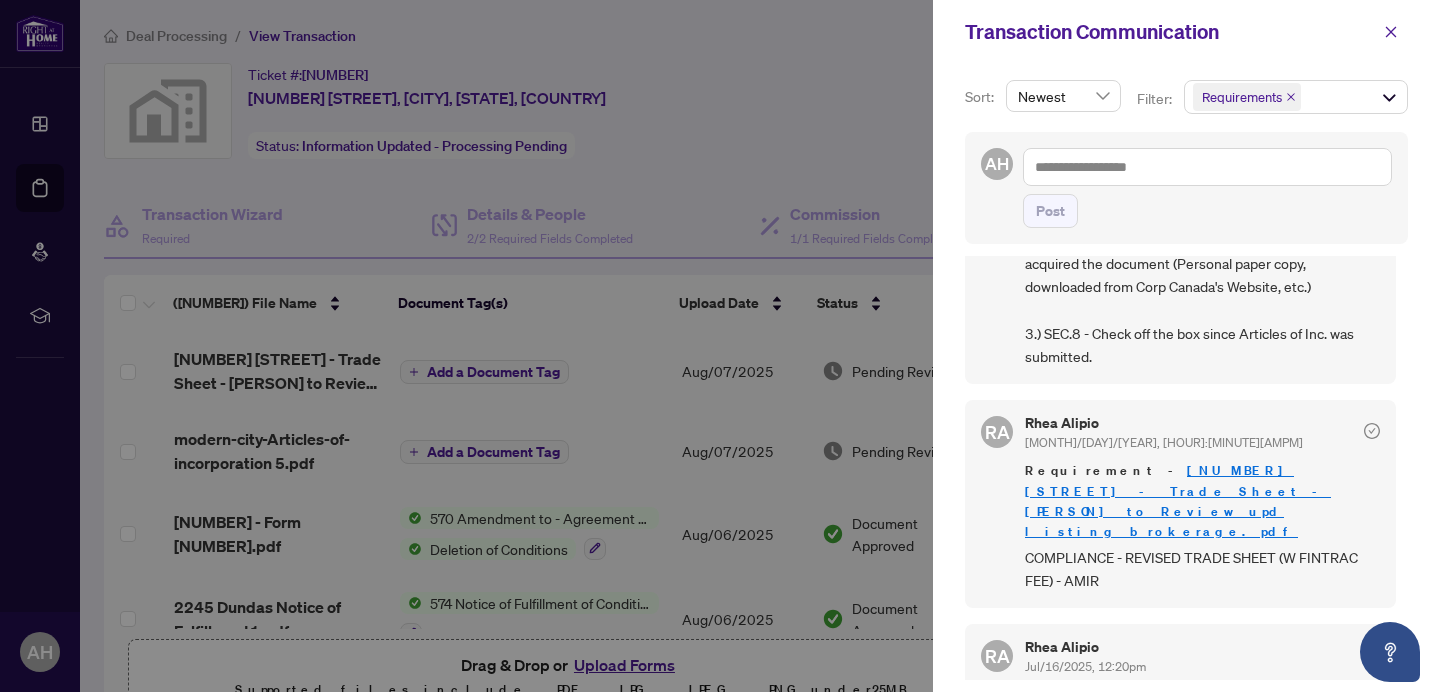 scroll, scrollTop: 0, scrollLeft: 0, axis: both 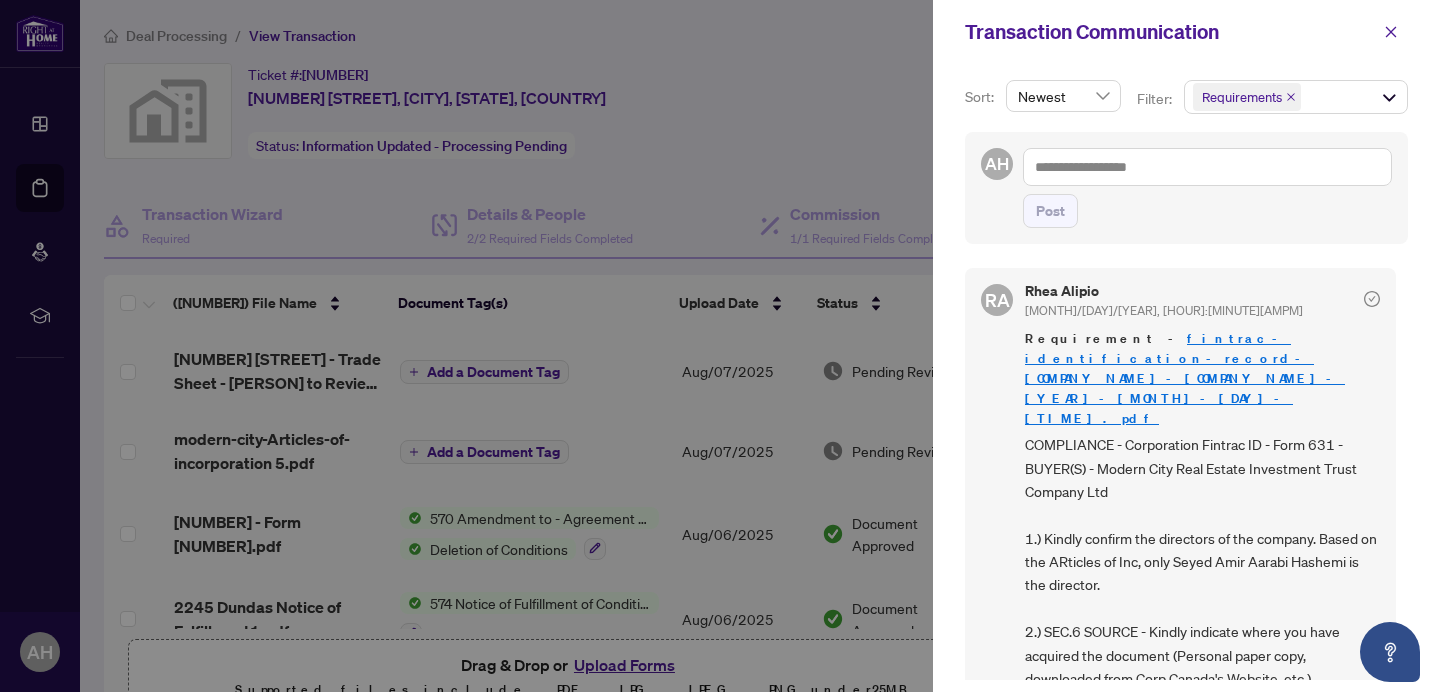 click on "fintrac-identification-record-modern-city-real-estate-investment-trust-company-ltd-real-estate-investment-20250711-103218.pdf" at bounding box center (1185, 378) 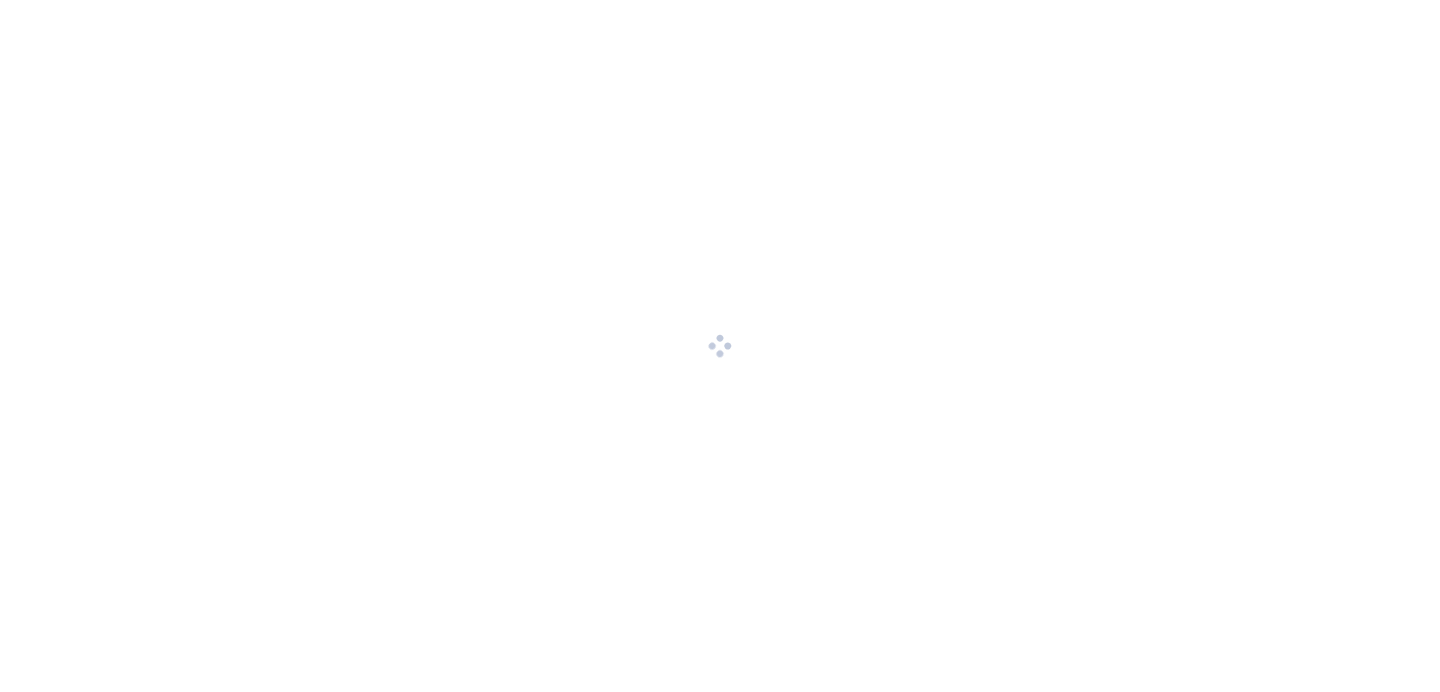 scroll, scrollTop: 0, scrollLeft: 0, axis: both 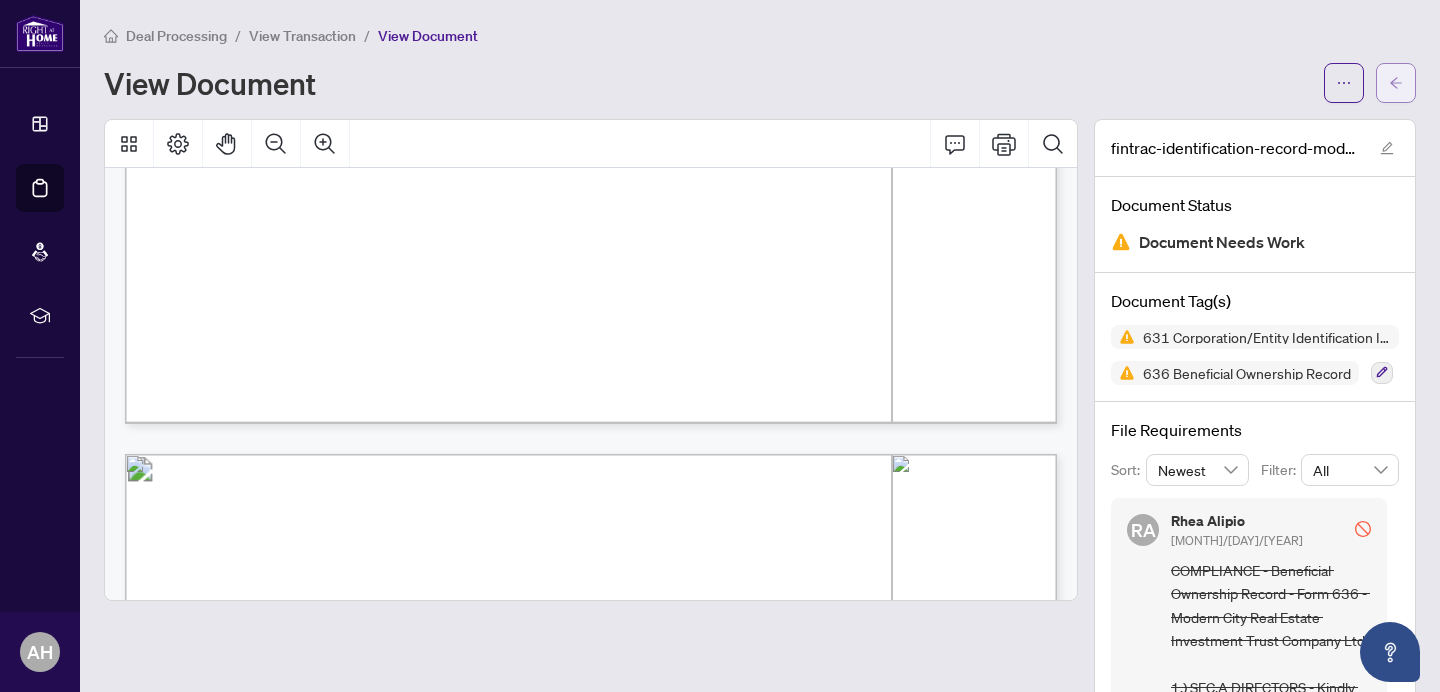click at bounding box center (1396, 83) 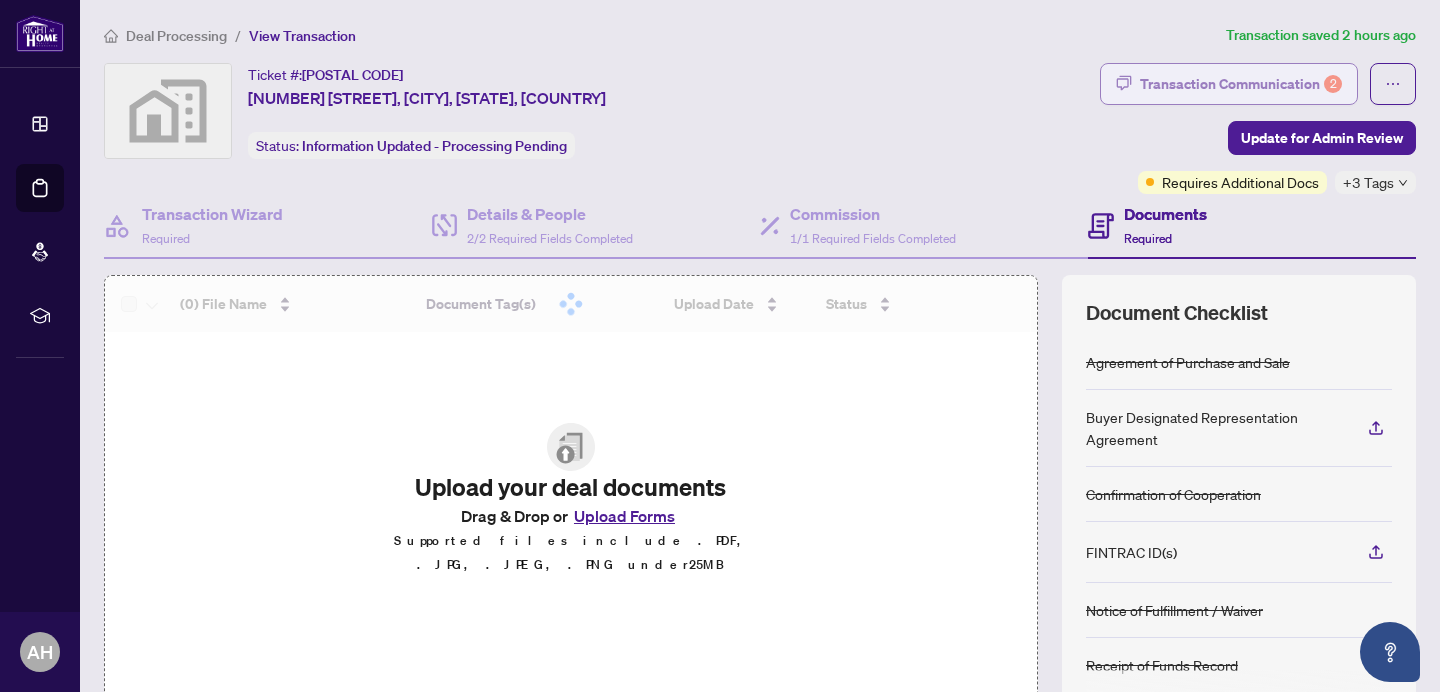 click on "Transaction Communication 2" at bounding box center [1241, 84] 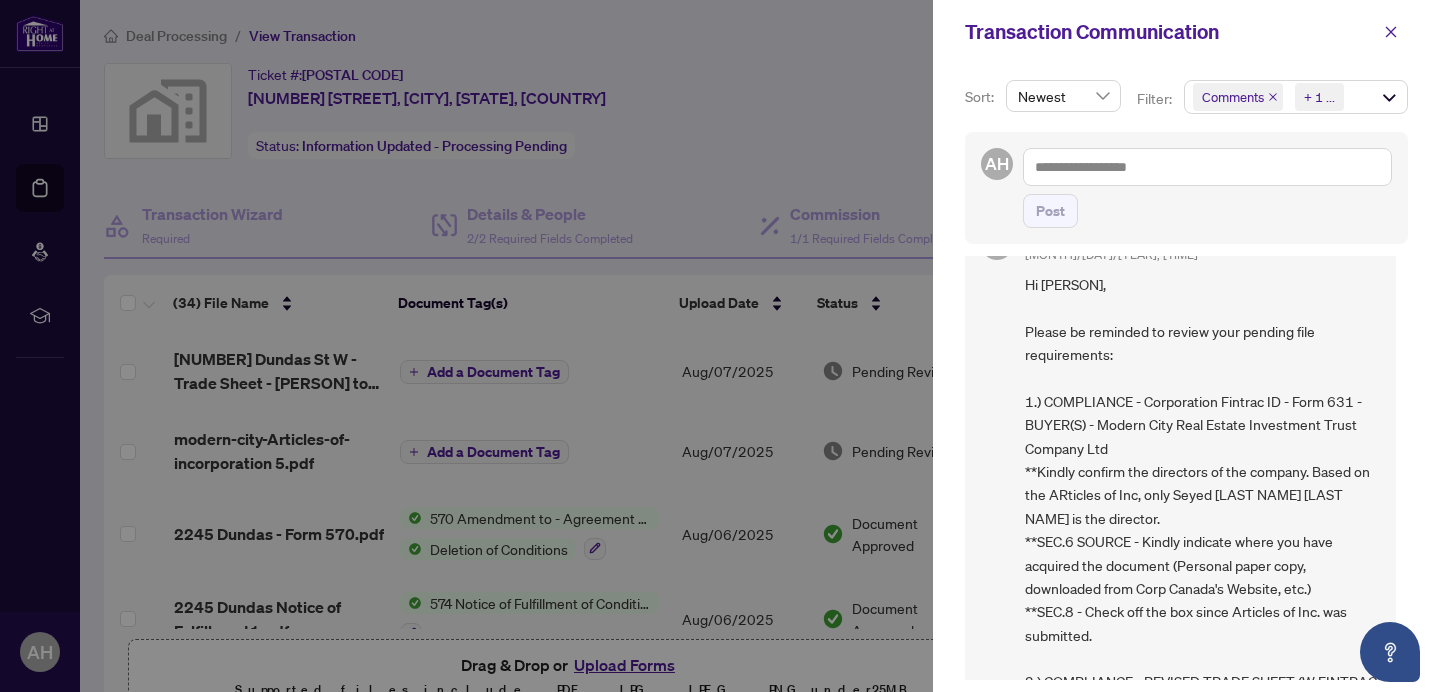 scroll, scrollTop: 62, scrollLeft: 0, axis: vertical 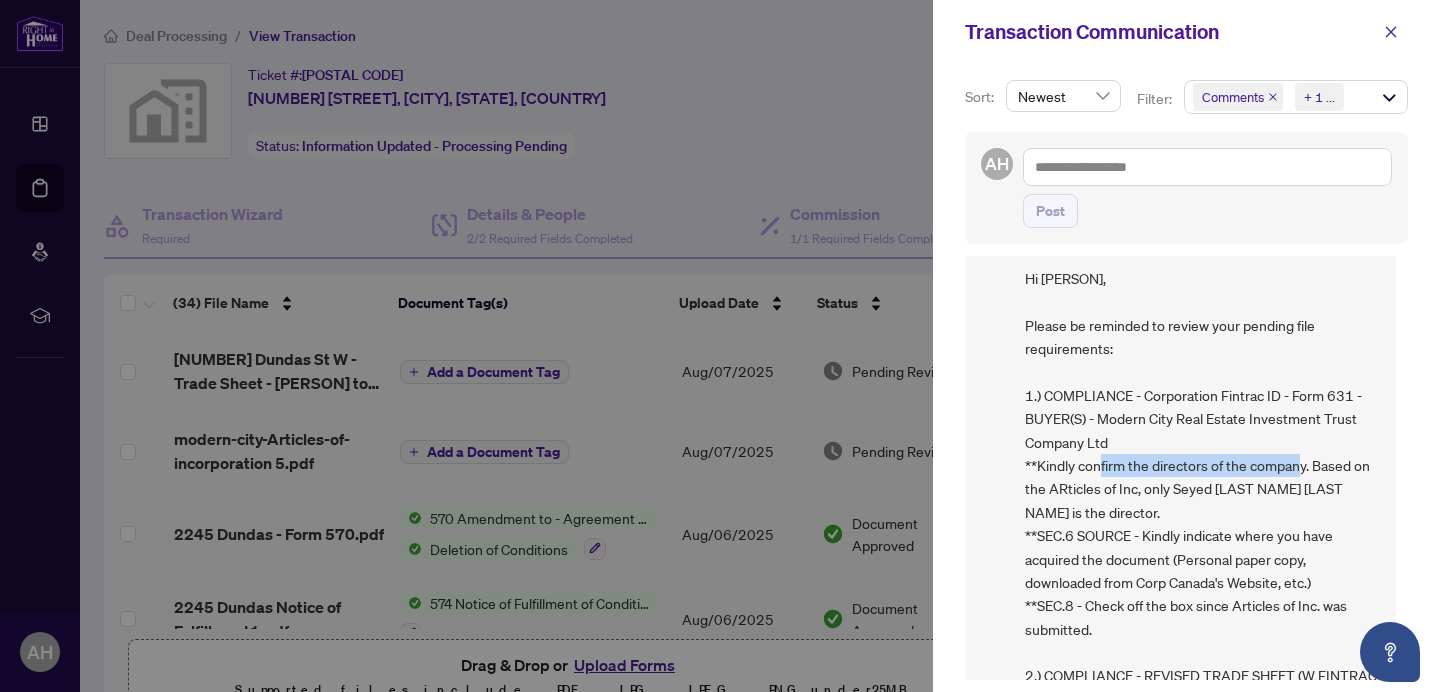 drag, startPoint x: 1125, startPoint y: 465, endPoint x: 1321, endPoint y: 471, distance: 196.09181 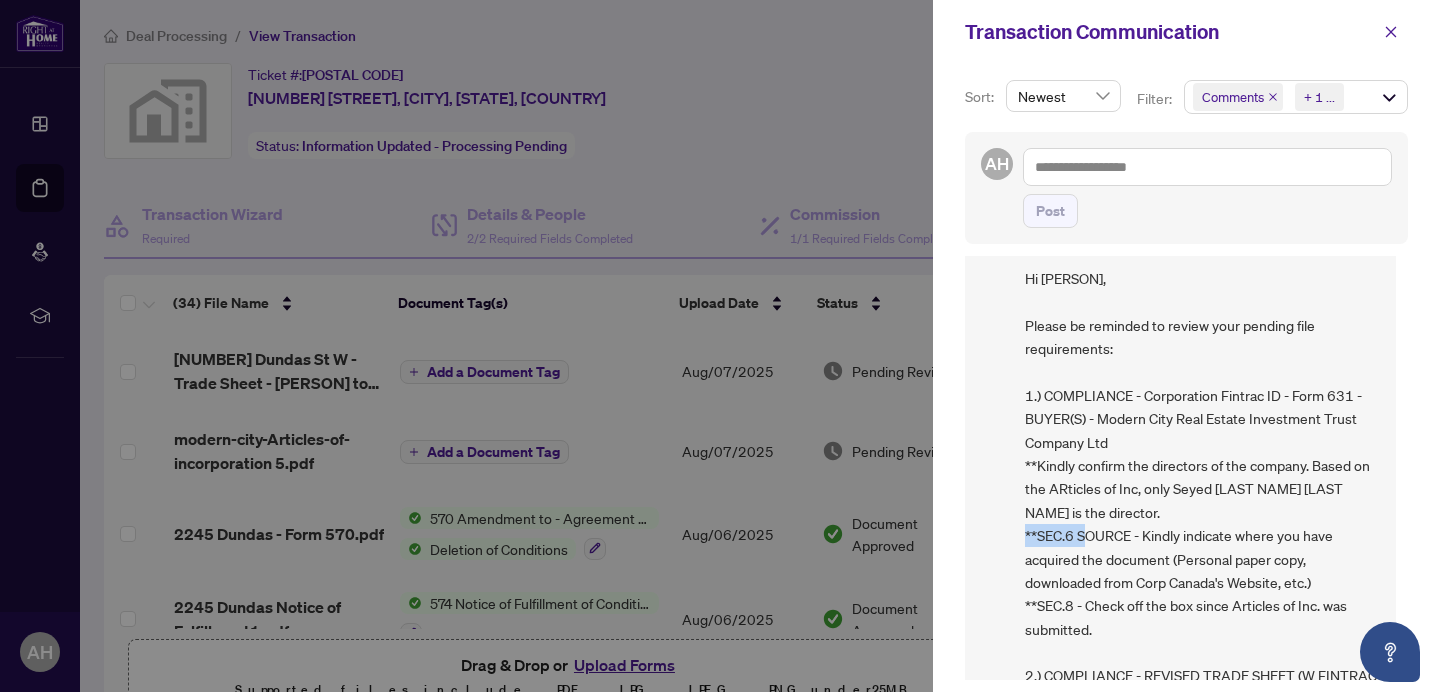 drag, startPoint x: 1077, startPoint y: 540, endPoint x: 1142, endPoint y: 542, distance: 65.03076 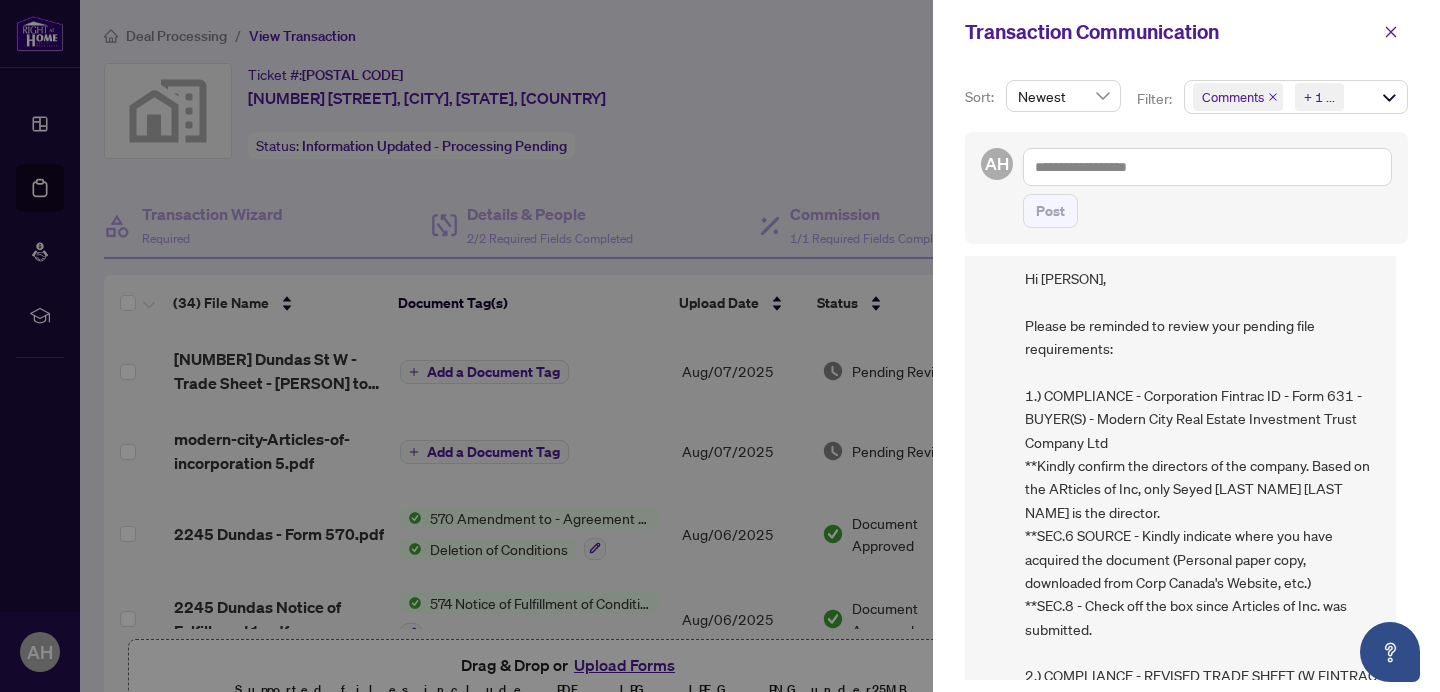 click on "Hi Amir,
Please be reminded to review your pending file requirements:
1.) COMPLIANCE - Corporation Fintrac ID - Form 631 - BUYER(S) - Modern City Real Estate Investment Trust Company Ltd
**Kindly confirm the directors of the company. Based on the ARticles of Inc, only Seyed Amir Aarabi Hashemi is the director.
**SEC.6 SOURCE - Kindly indicate where you have acquired the document (Personal paper copy, downloaded from Corp Canada's Website, etc.)
**SEC.8 - Check off the box since Articles of Inc. was submitted.
2.) COMPLIANCE - REVISED TRADE SHEET (W FINTRAC FEE) - AMIR
**Please see the file named '2245 Dundas Street West - REVISED TRADE SHEET TO BE REVIEWED - AMIR.pdf' added July 16 2025.
Thank you." at bounding box center (1202, 547) 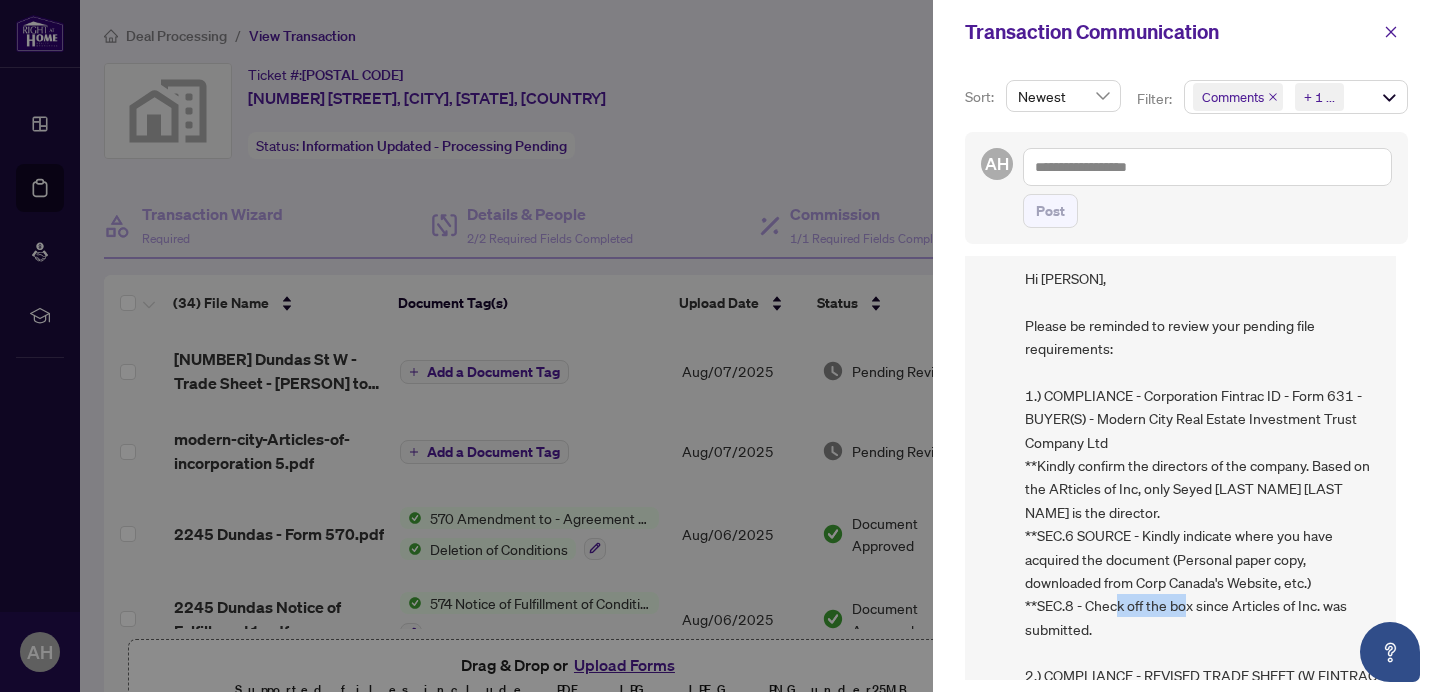 drag, startPoint x: 1158, startPoint y: 611, endPoint x: 1230, endPoint y: 611, distance: 72 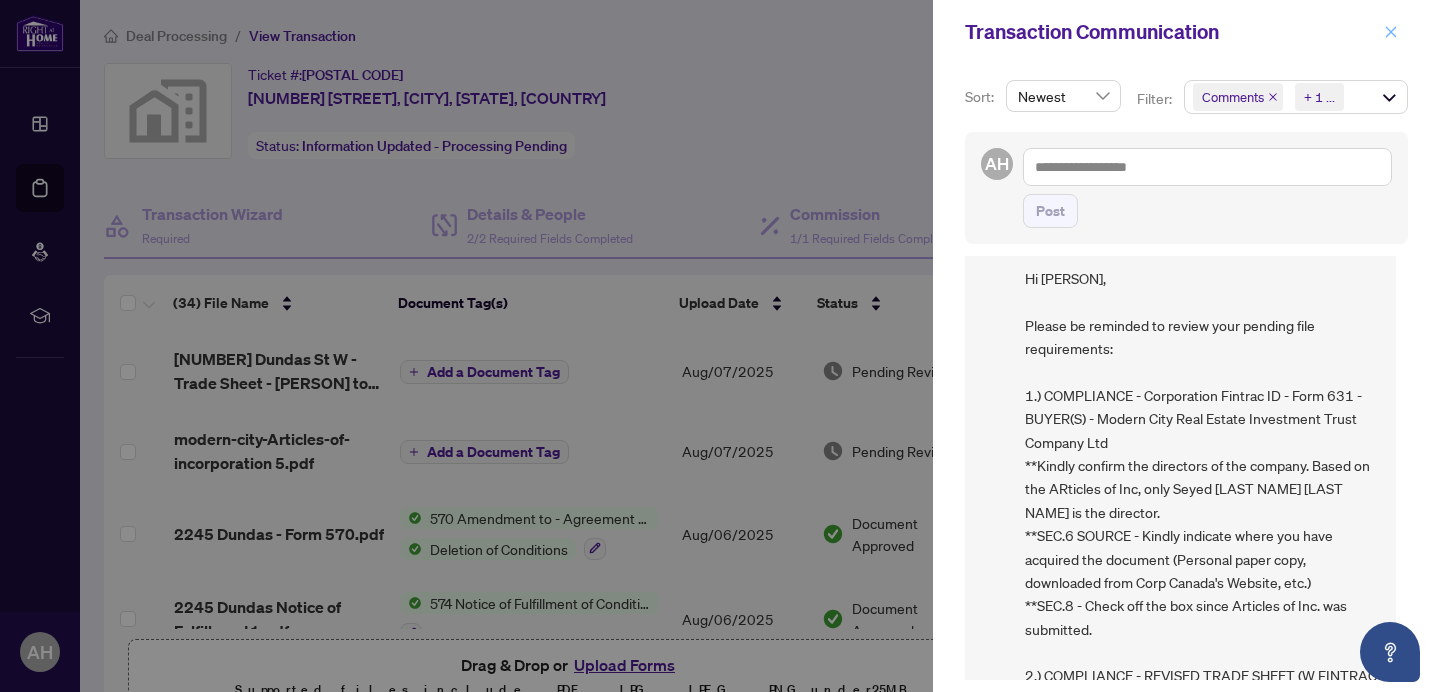 click 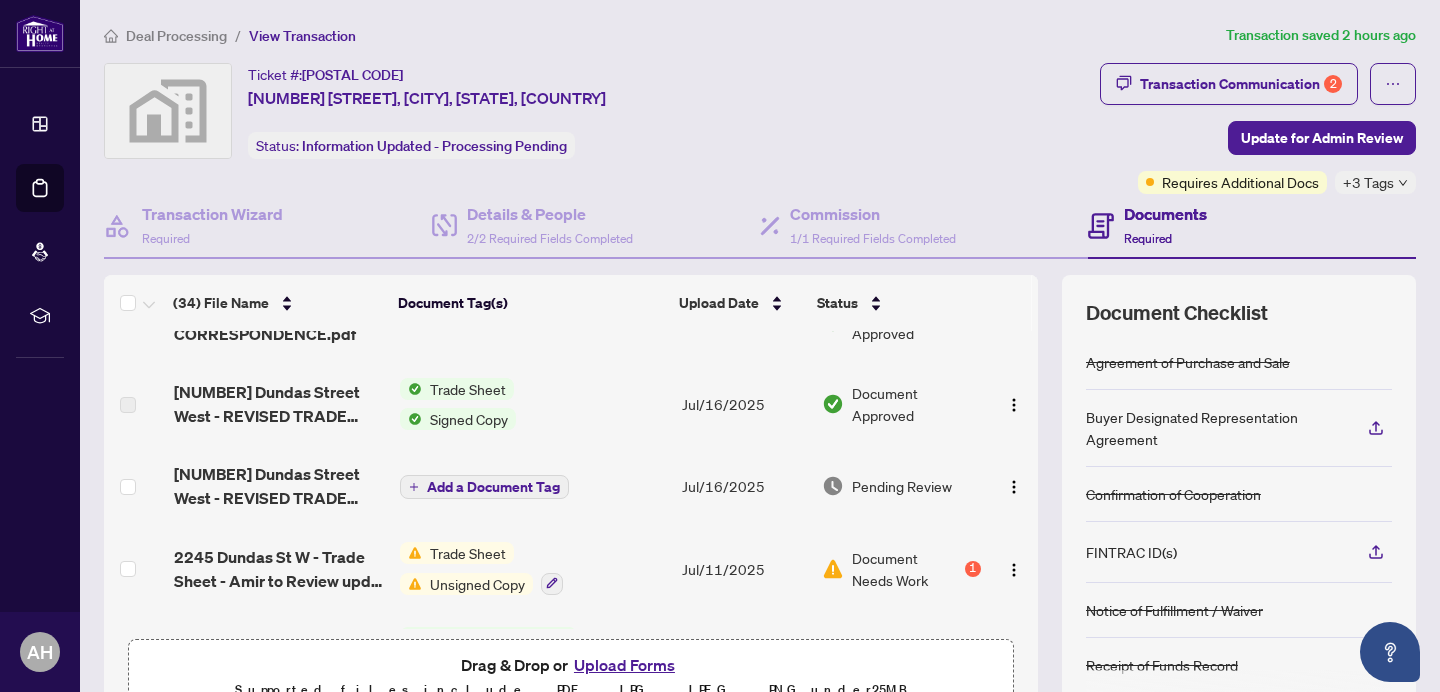 scroll, scrollTop: 637, scrollLeft: 0, axis: vertical 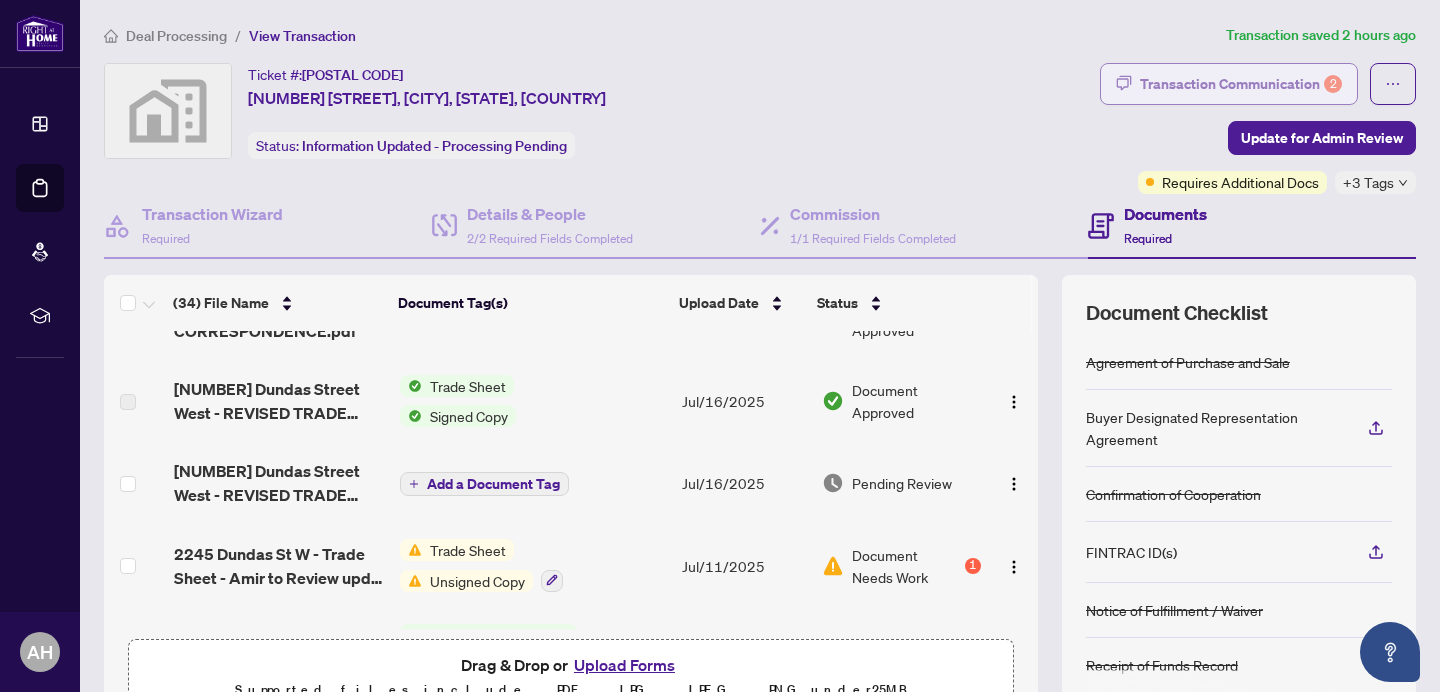 click on "Transaction Communication 2" at bounding box center [1241, 84] 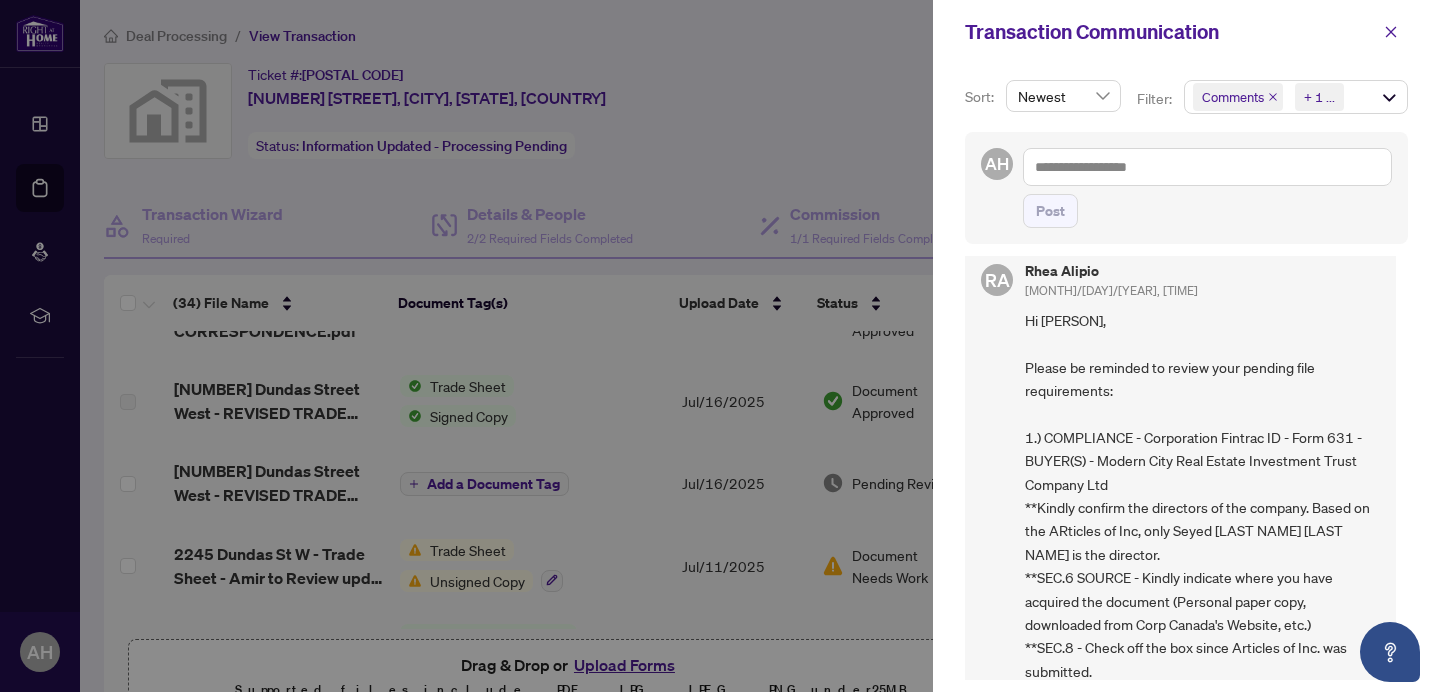 scroll, scrollTop: 0, scrollLeft: 0, axis: both 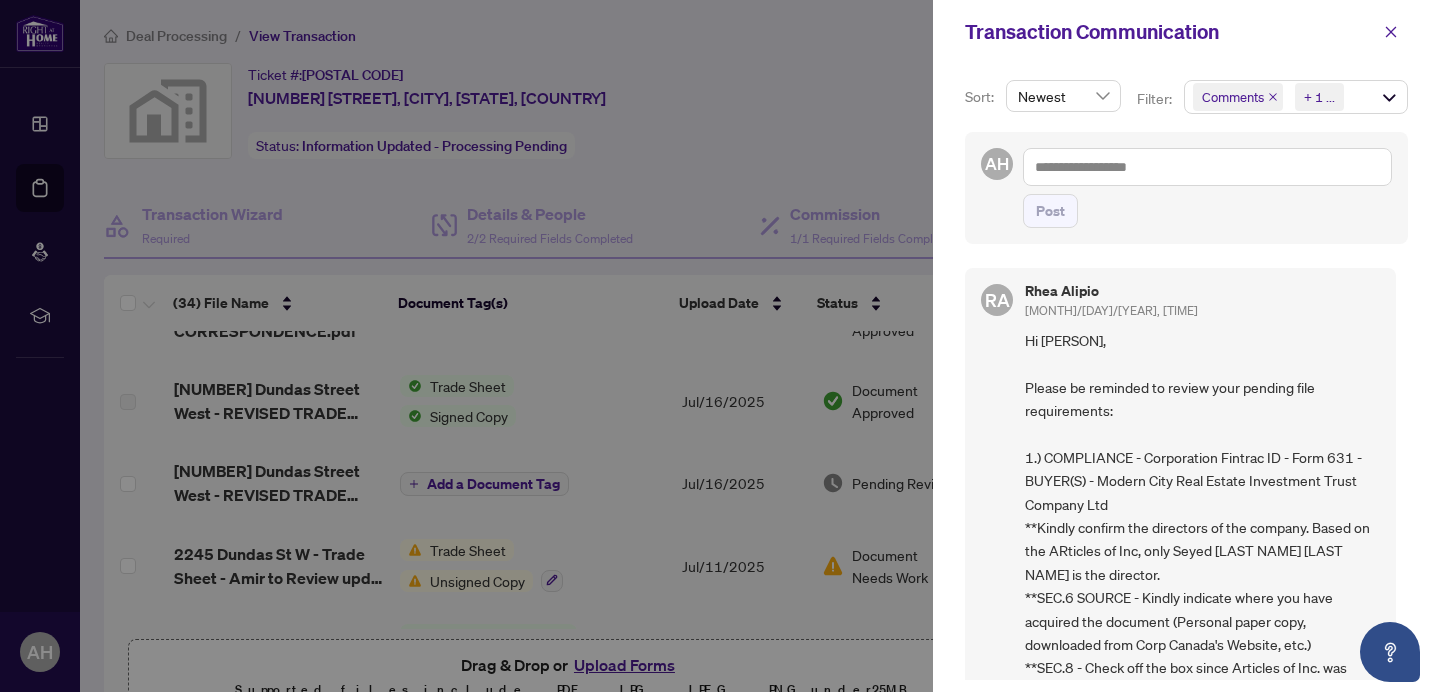 click on "Comments" at bounding box center (1238, 97) 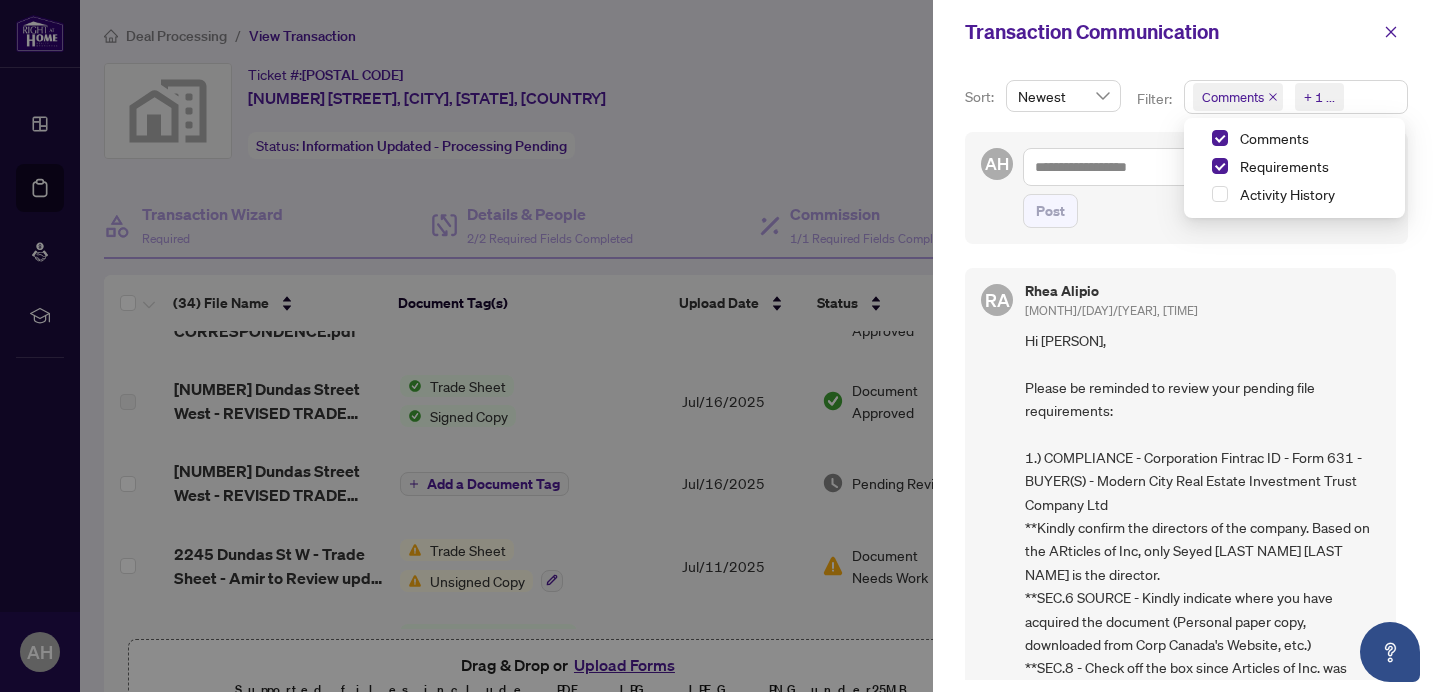 click 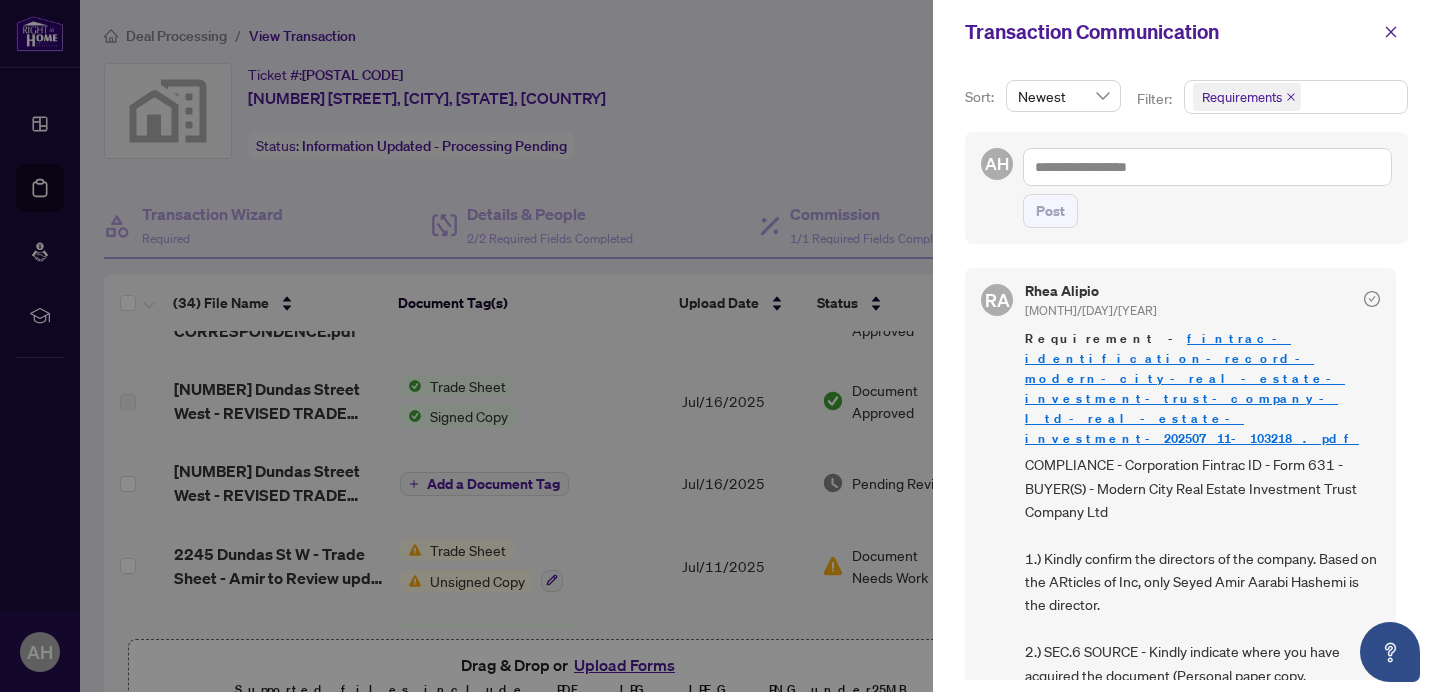 click on "fintrac-identification-record-modern-city-real-estate-investment-trust-company-ltd-real-estate-investment-20250711-103218.pdf" at bounding box center (1192, 388) 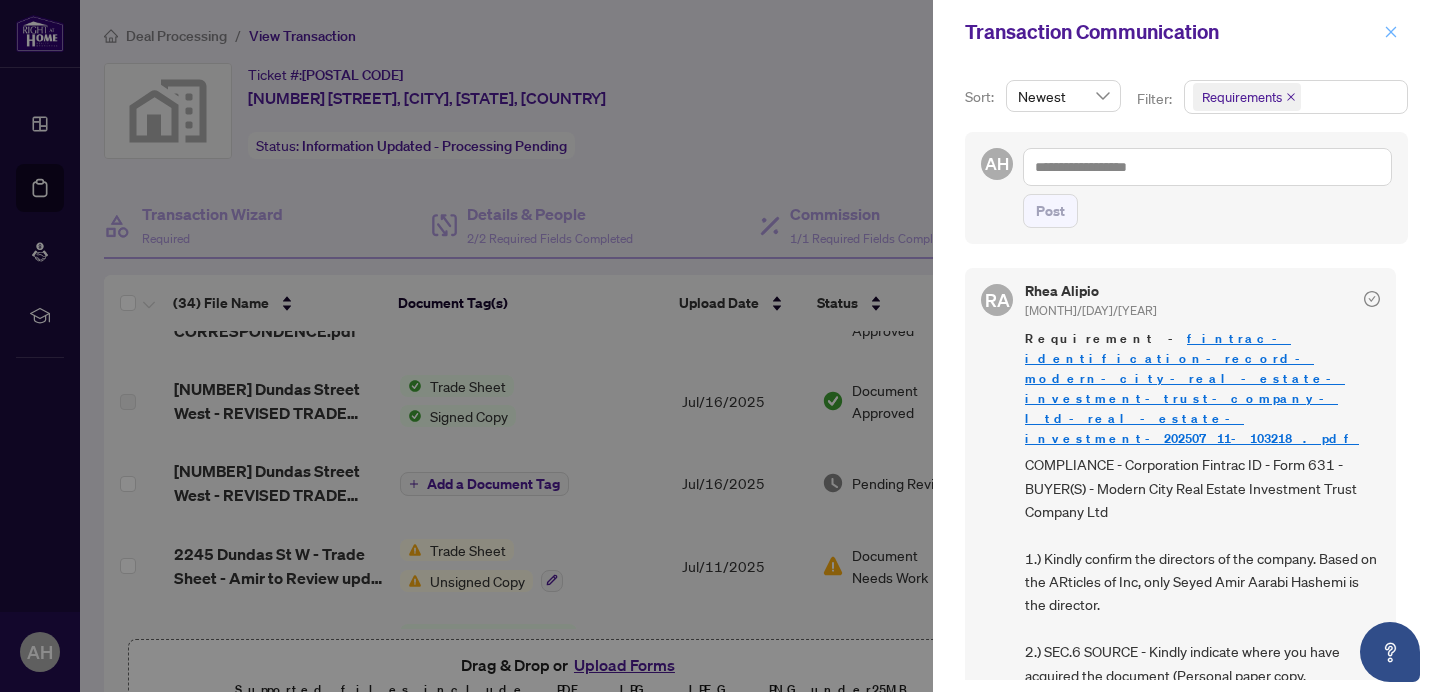 click 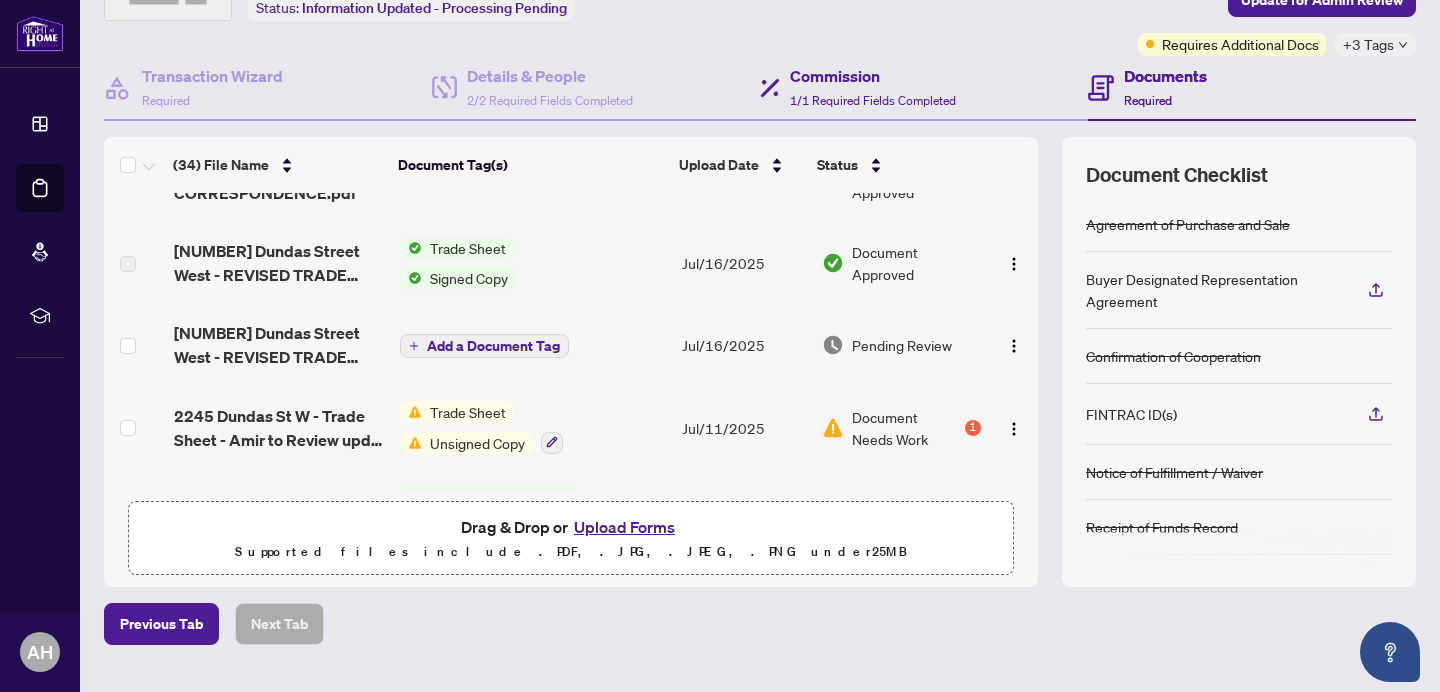 scroll, scrollTop: 183, scrollLeft: 0, axis: vertical 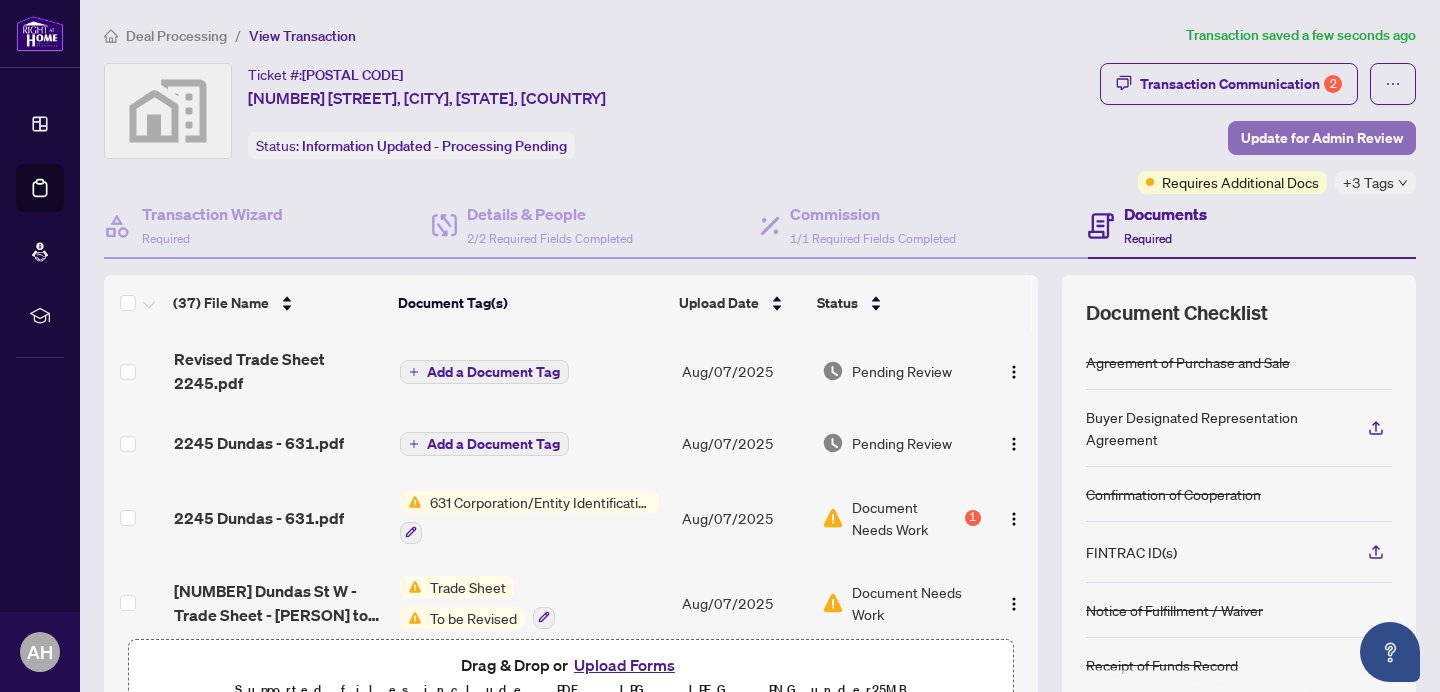 click on "Update for Admin Review" at bounding box center (1322, 138) 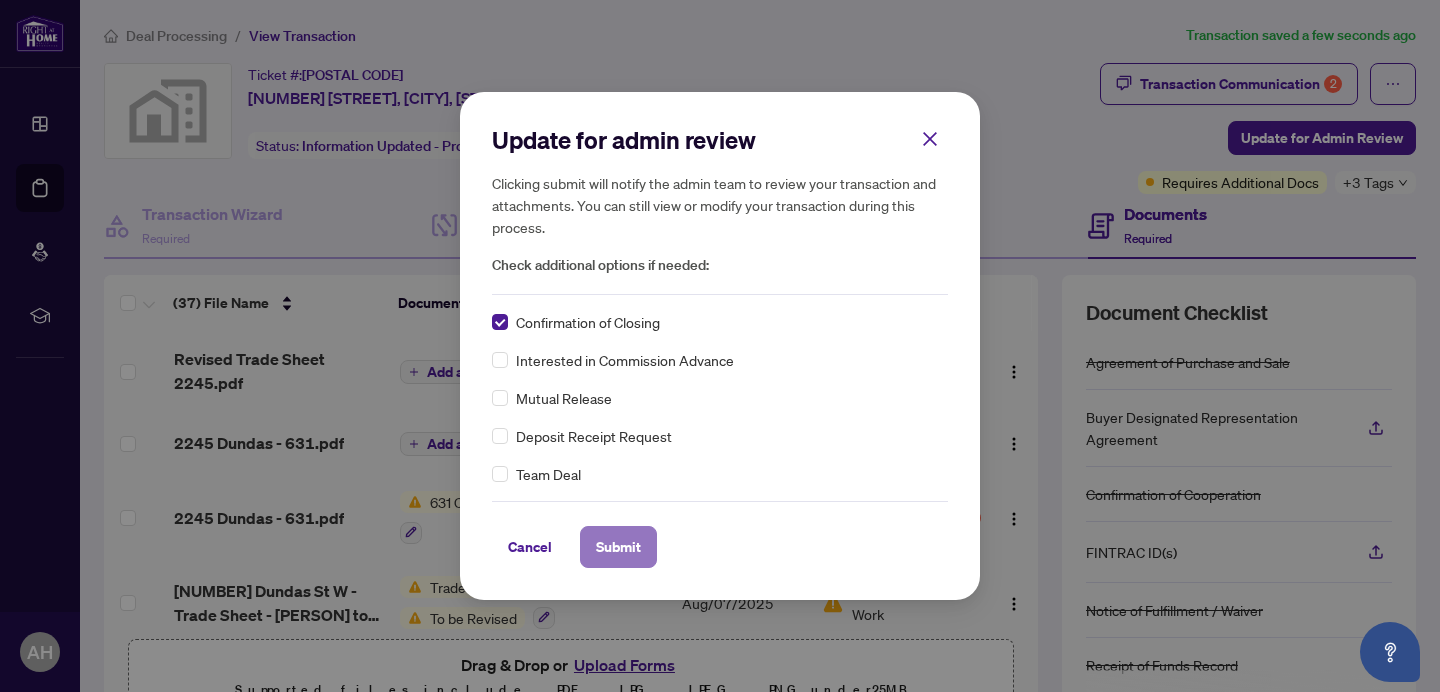 click on "Submit" at bounding box center [618, 547] 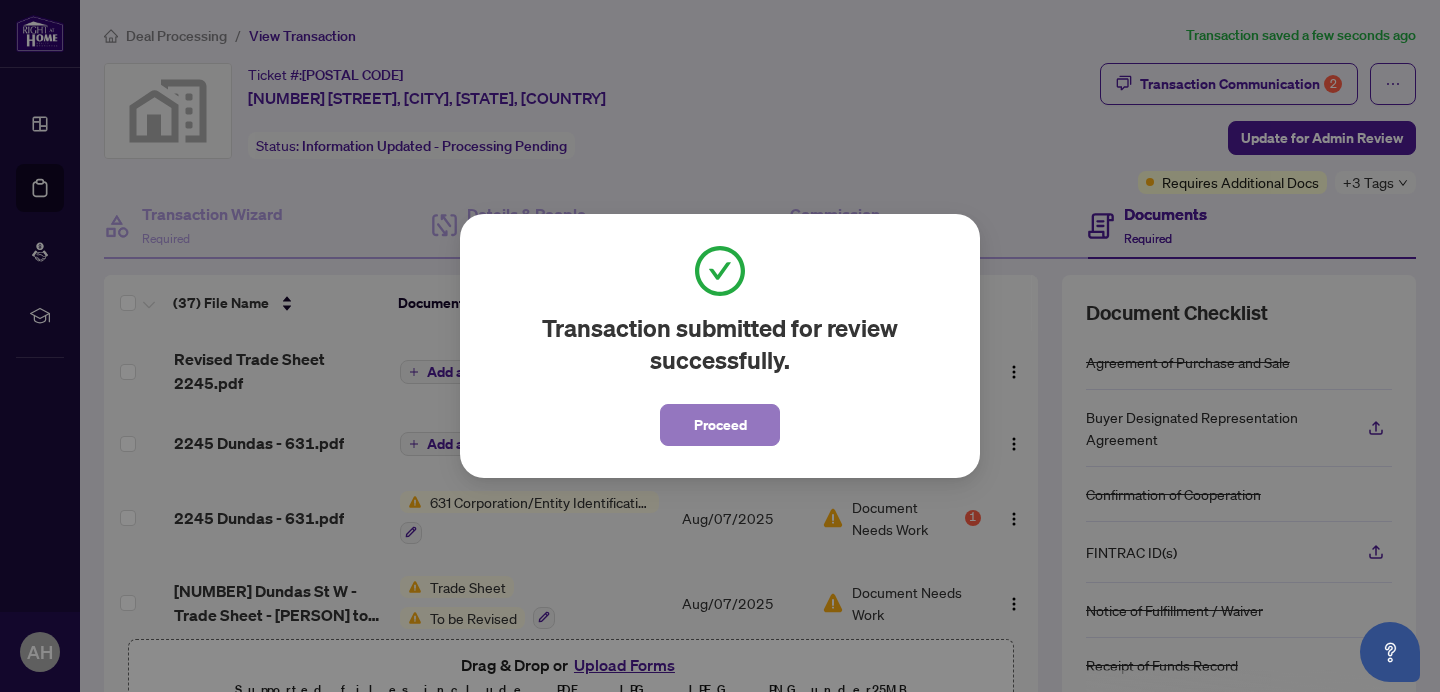 click on "Proceed" at bounding box center [720, 425] 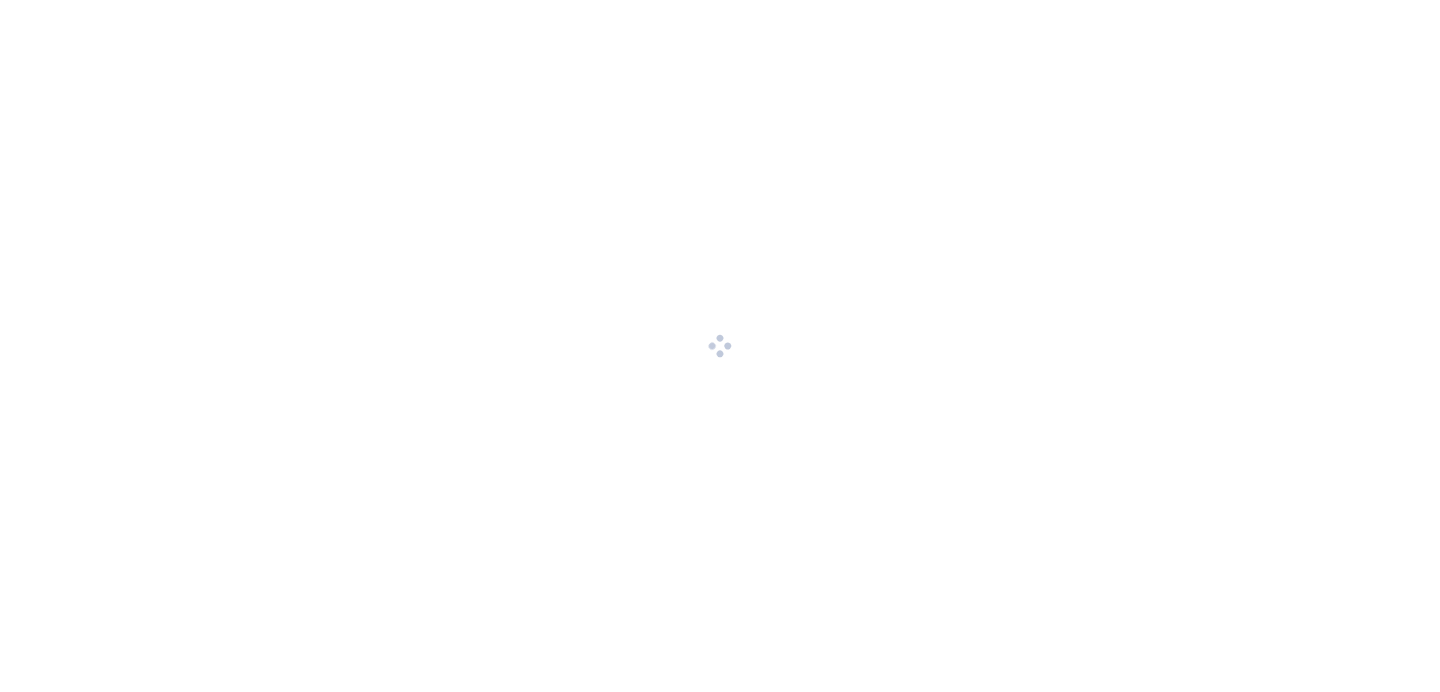 scroll, scrollTop: 0, scrollLeft: 0, axis: both 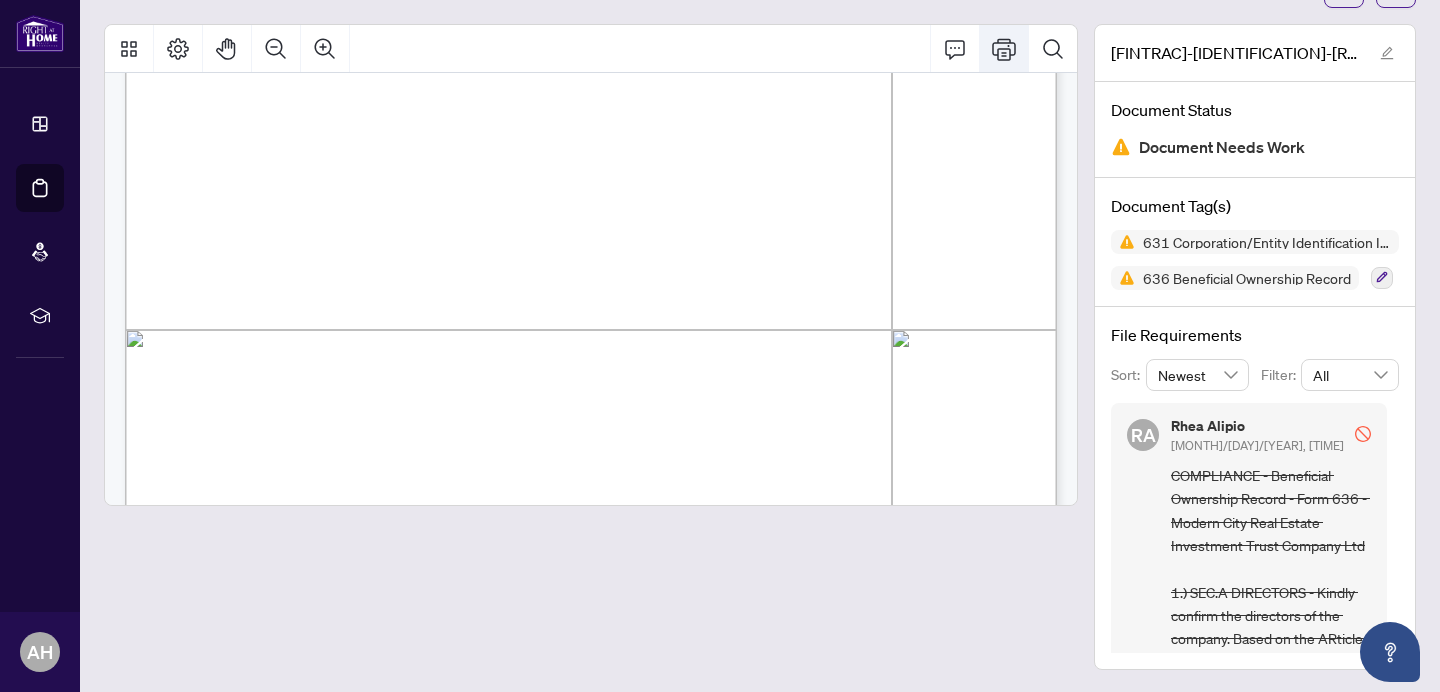 click 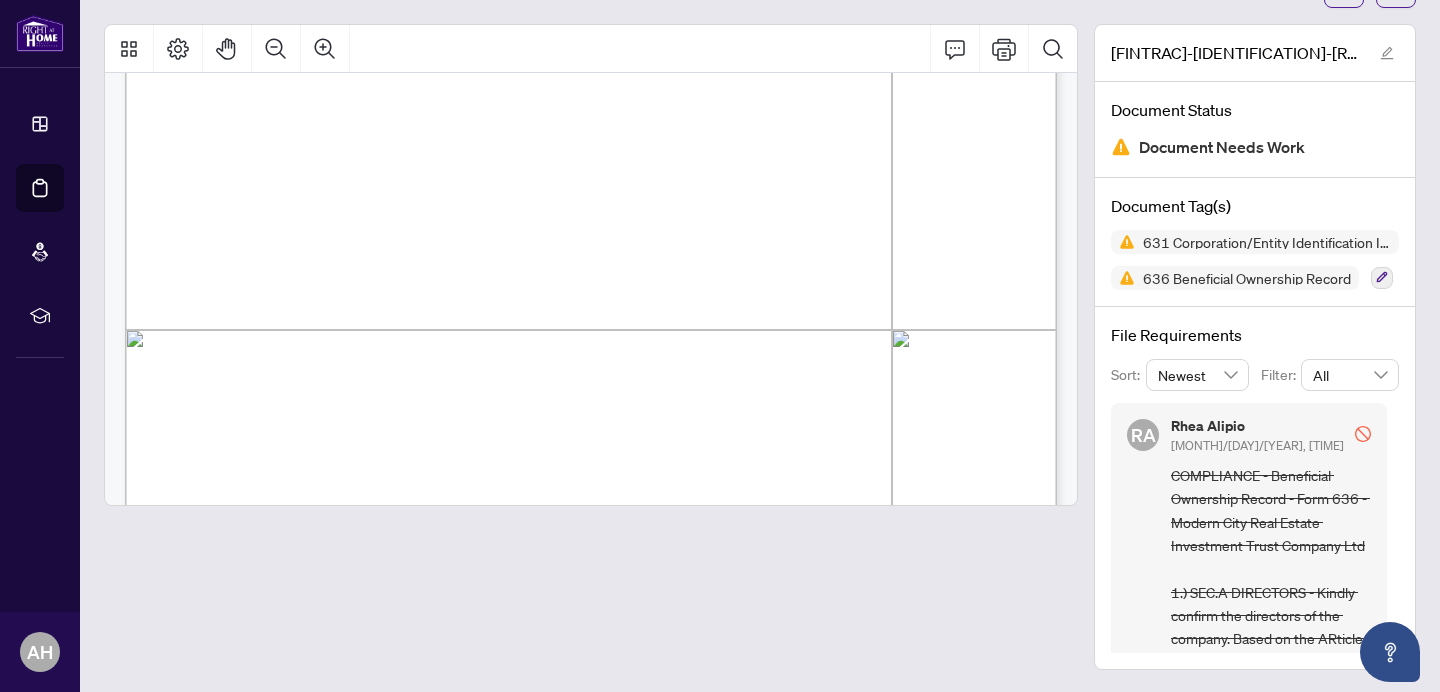 scroll, scrollTop: 95, scrollLeft: 0, axis: vertical 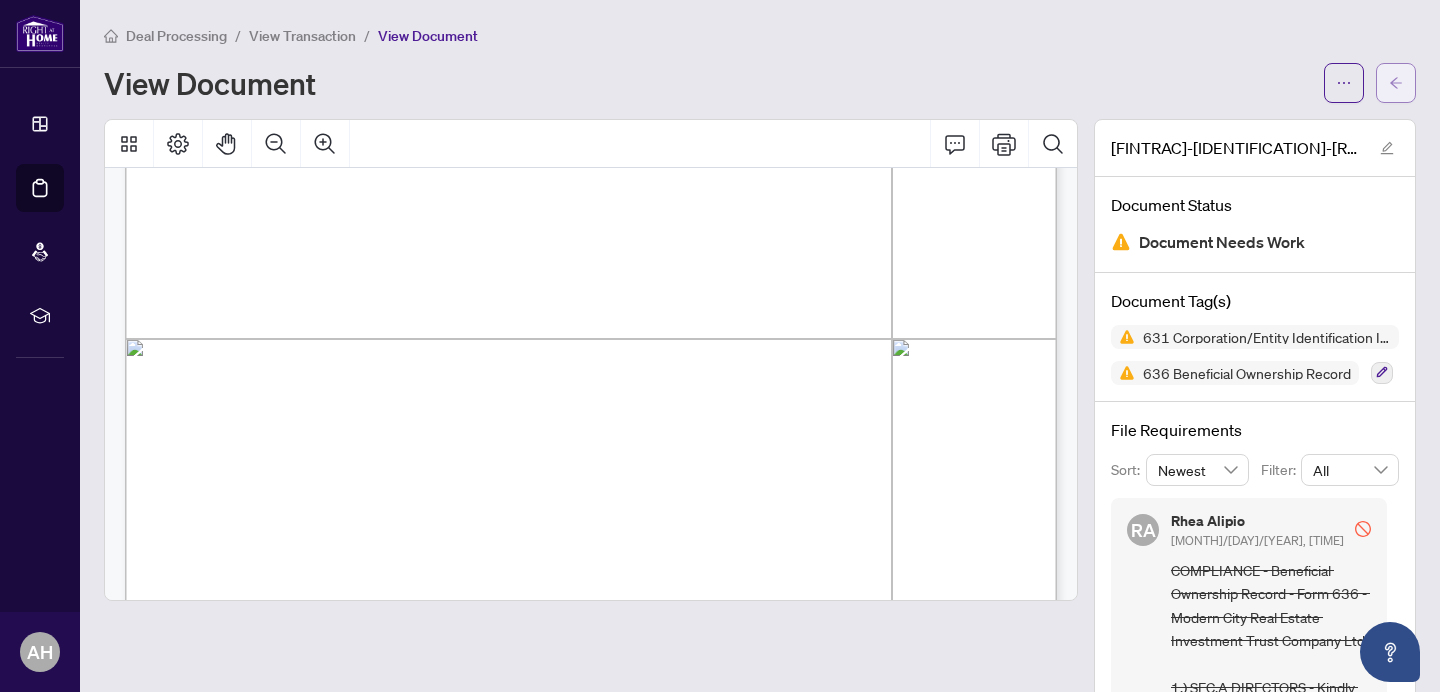 click 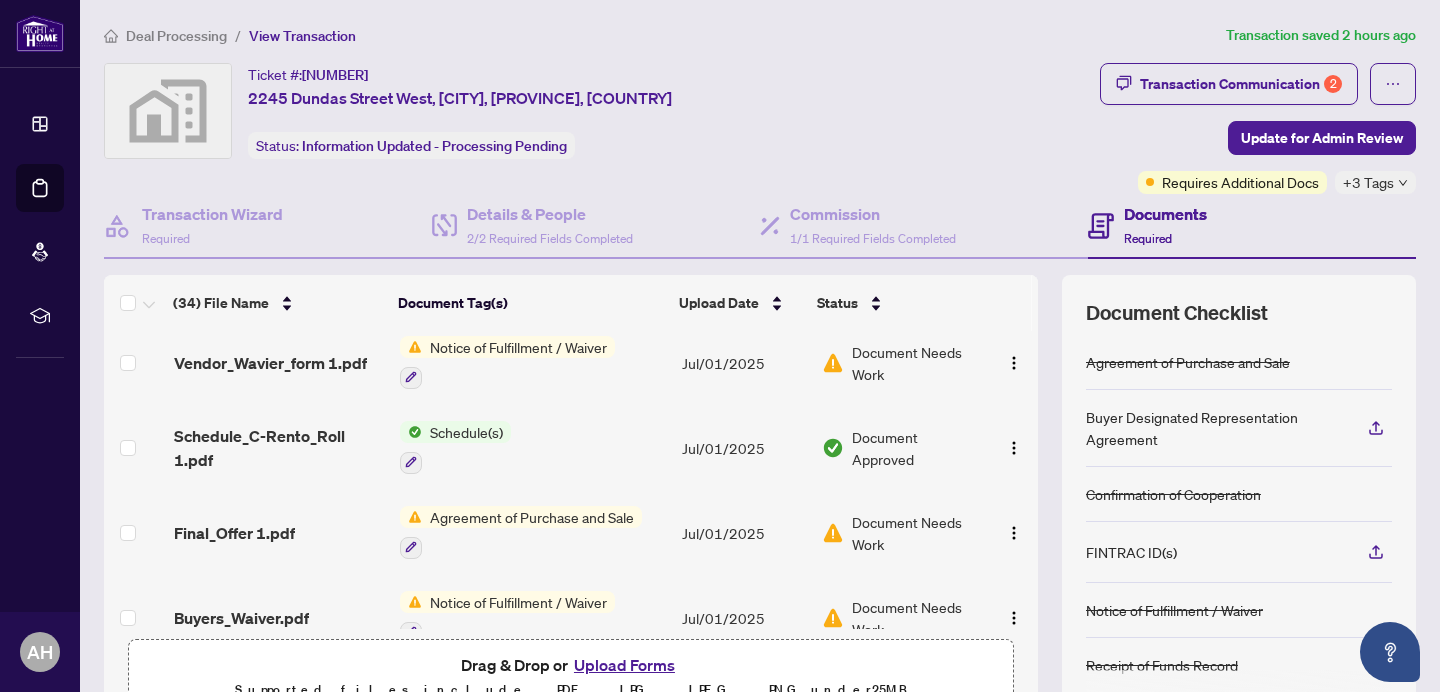 scroll, scrollTop: 2529, scrollLeft: 0, axis: vertical 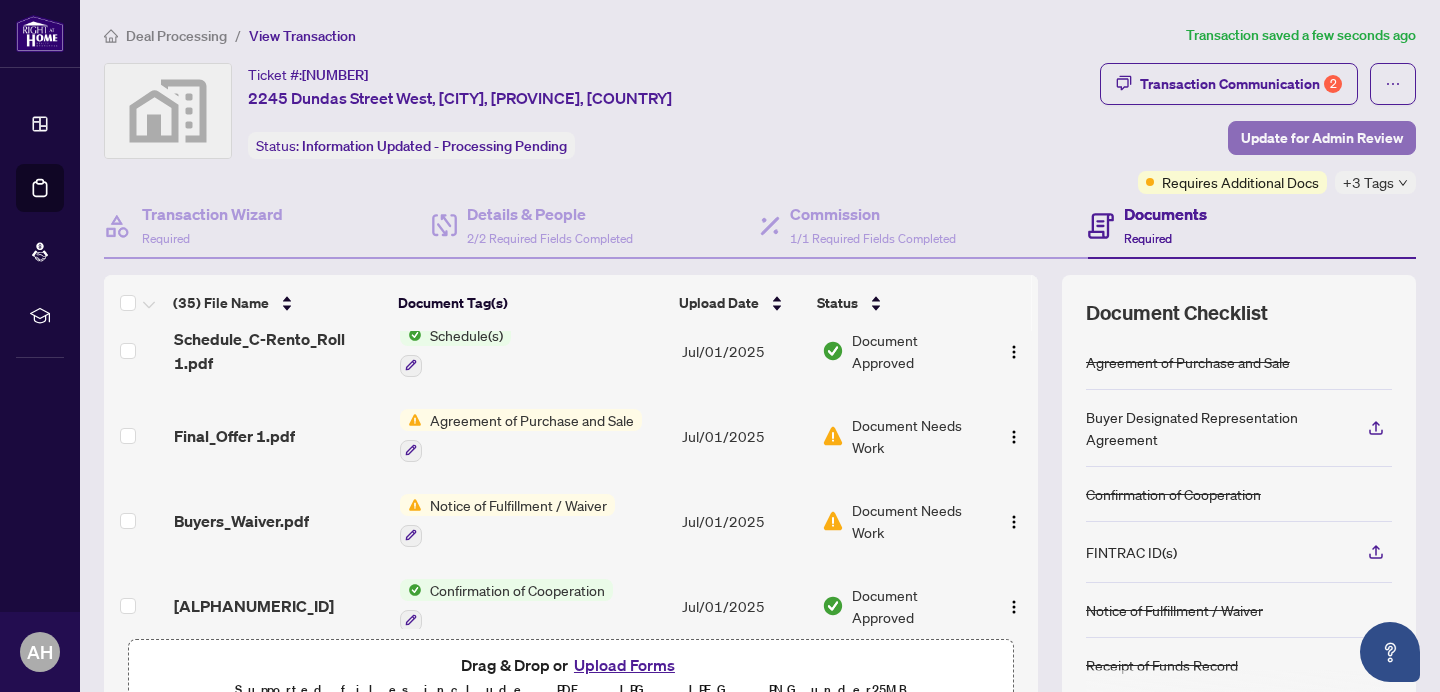 click on "Update for Admin Review" at bounding box center (1322, 138) 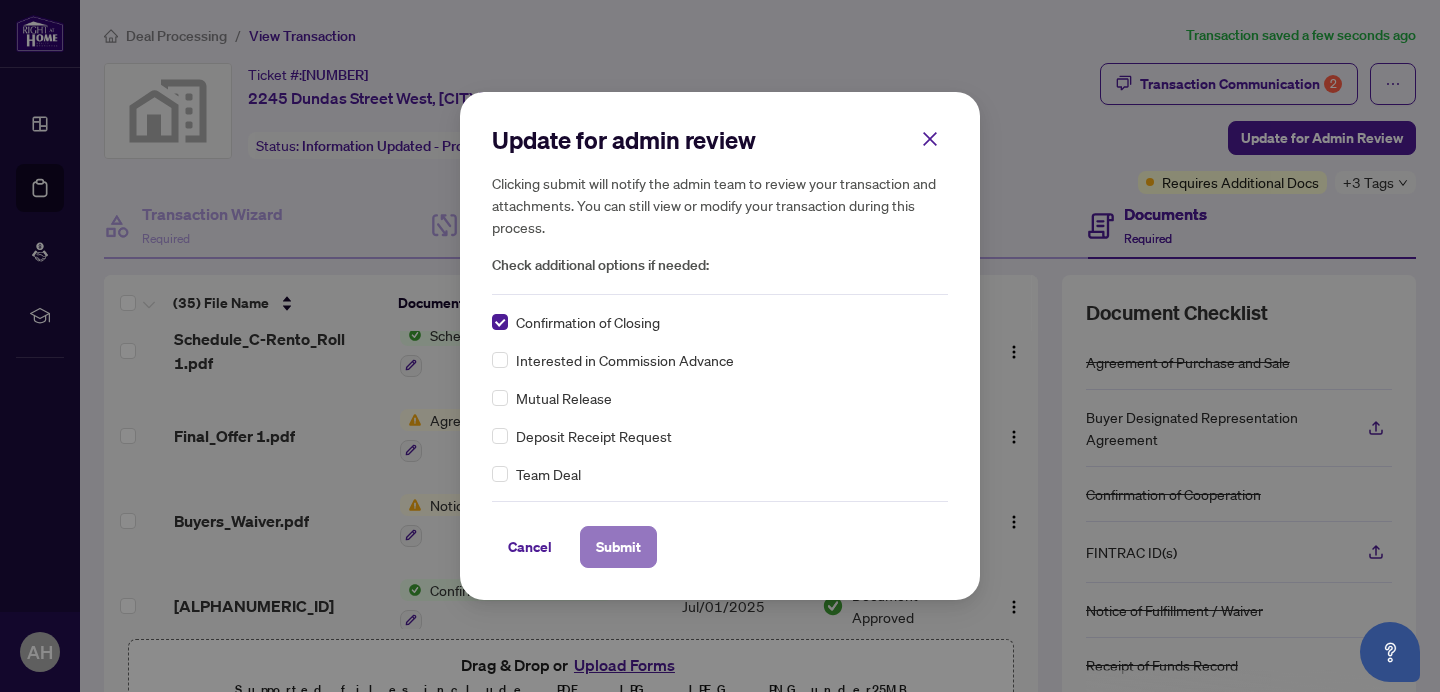 click on "Submit" at bounding box center (618, 547) 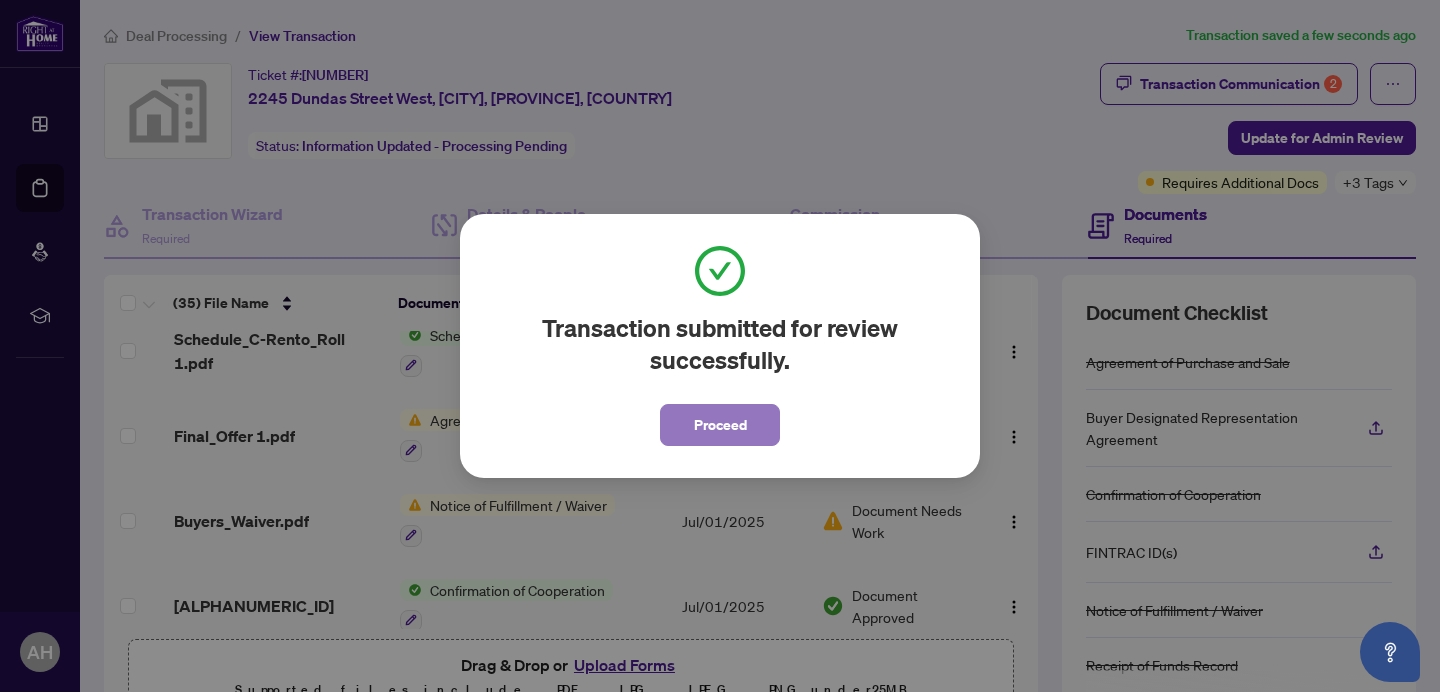 click on "Proceed" at bounding box center [720, 425] 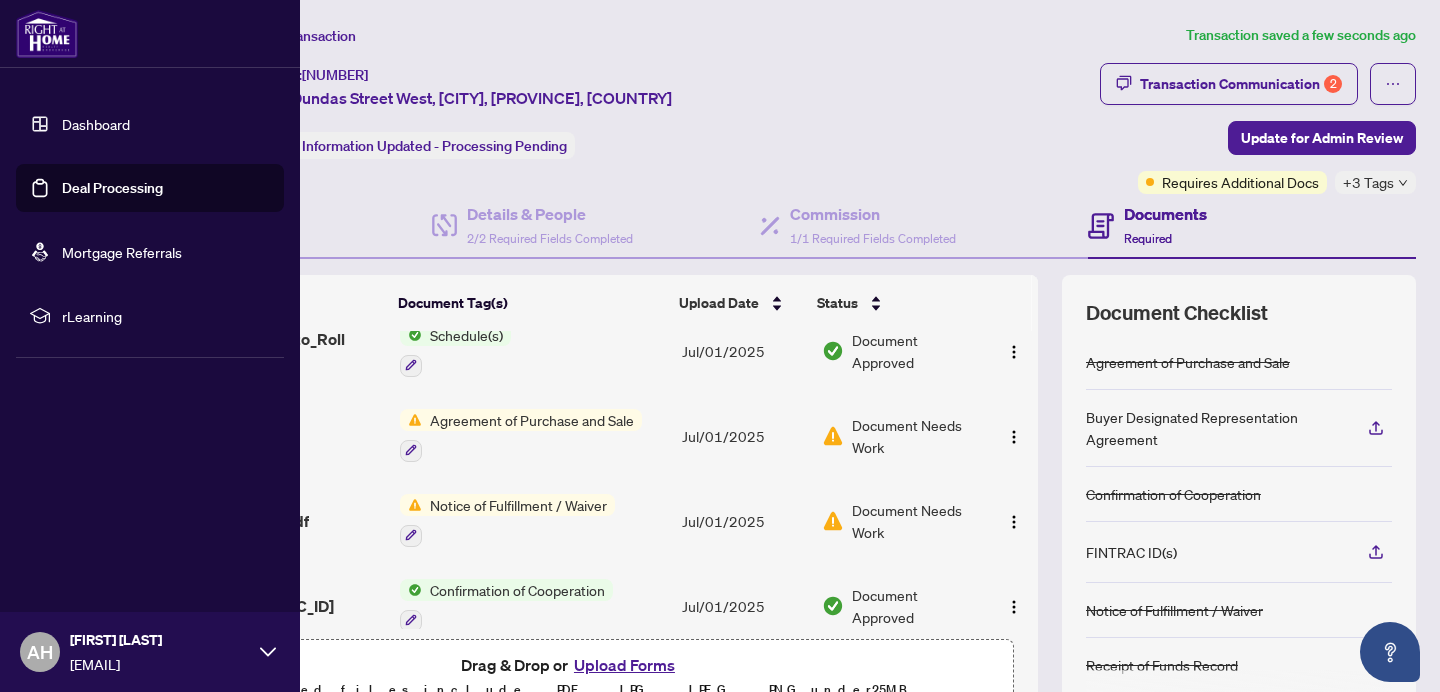 click on "Dashboard" at bounding box center (96, 124) 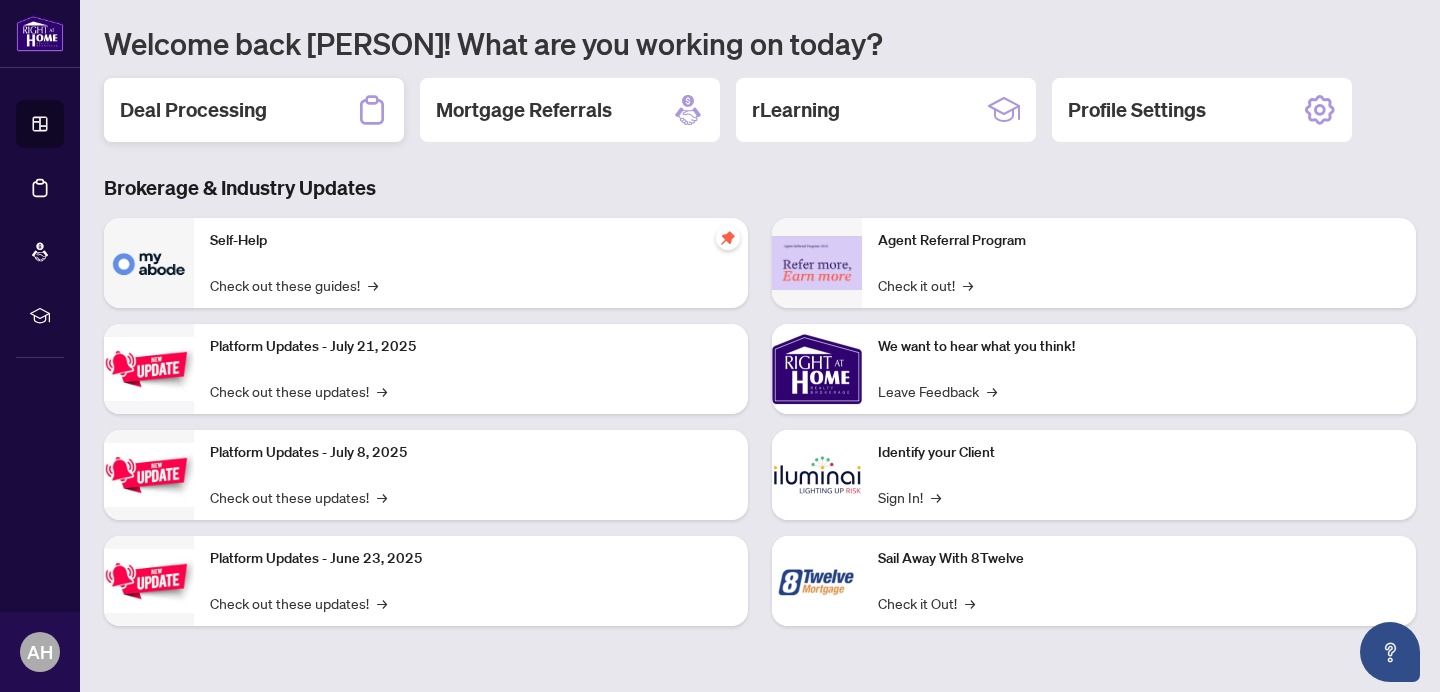 click on "Deal Processing" at bounding box center (254, 110) 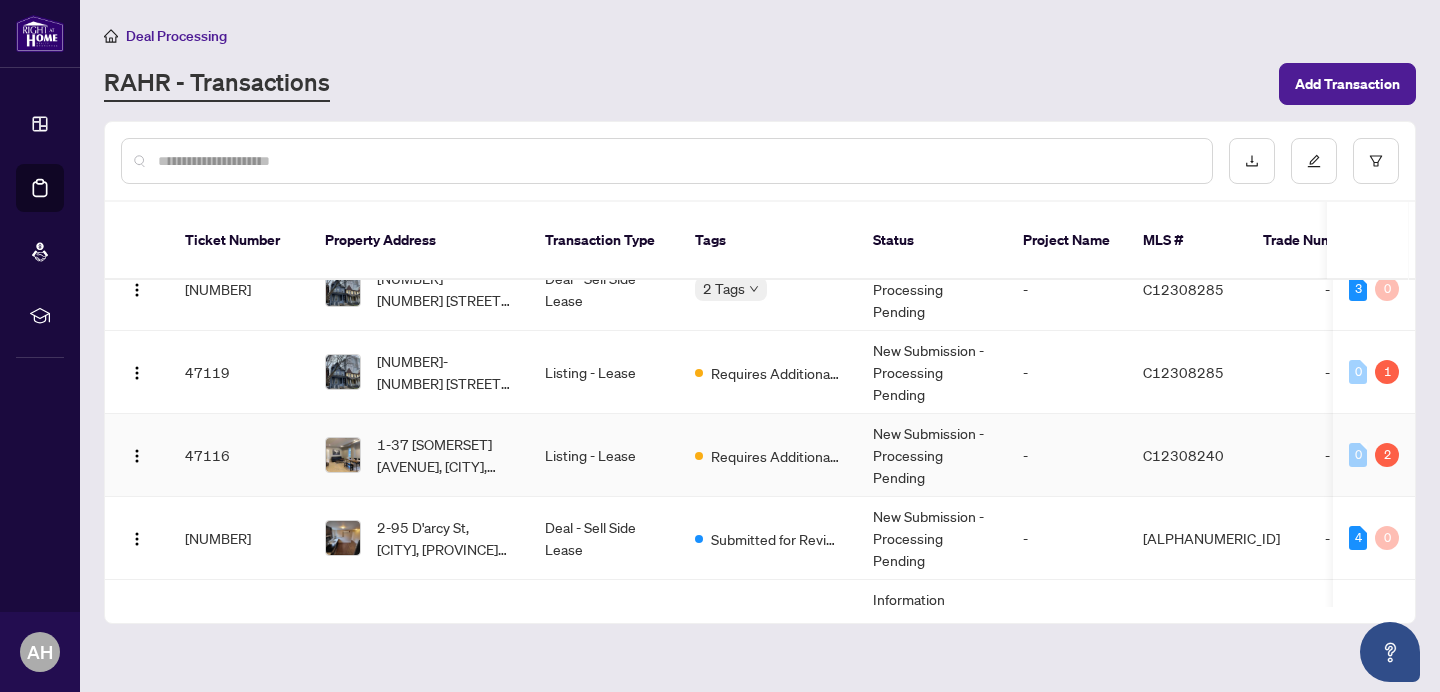 scroll, scrollTop: 117, scrollLeft: 0, axis: vertical 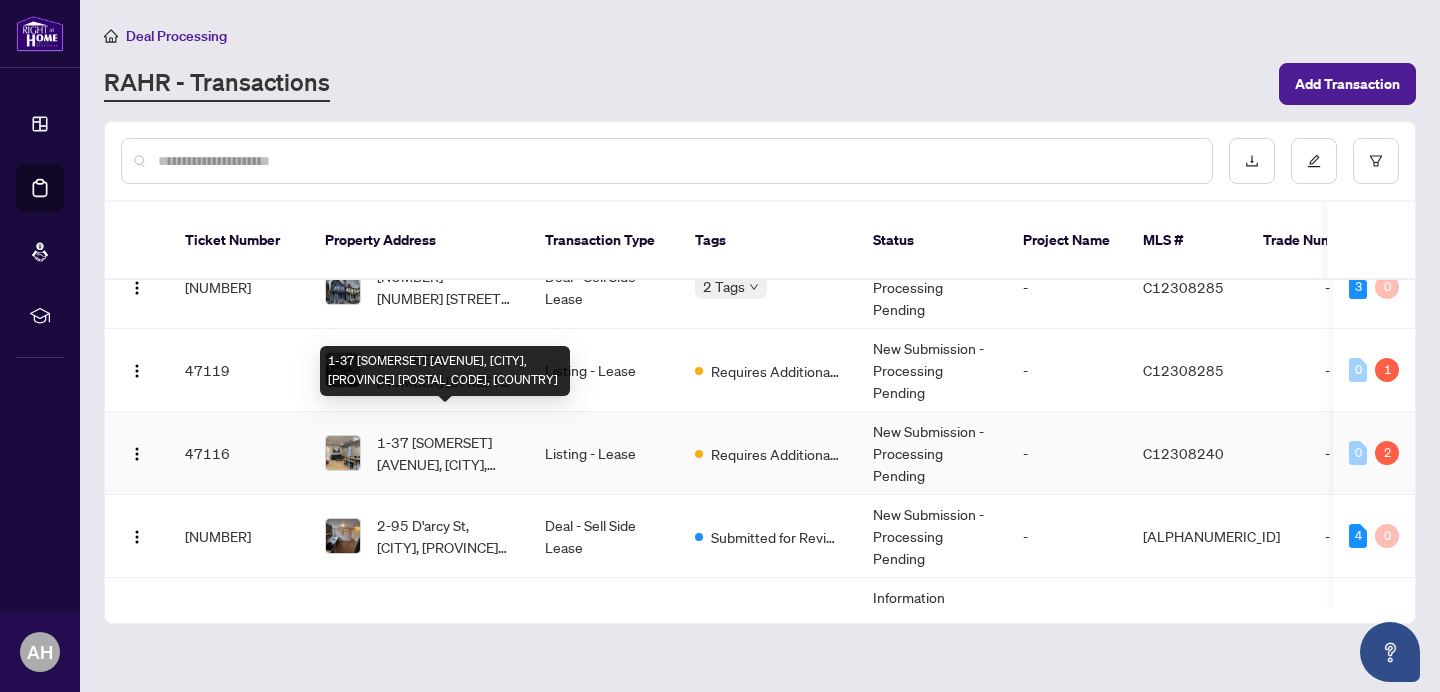 click on "[NUMBER]-[NUMBER] [STREET], [CITY], [STATE] [POSTAL_CODE], [COUNTRY]" at bounding box center (445, 453) 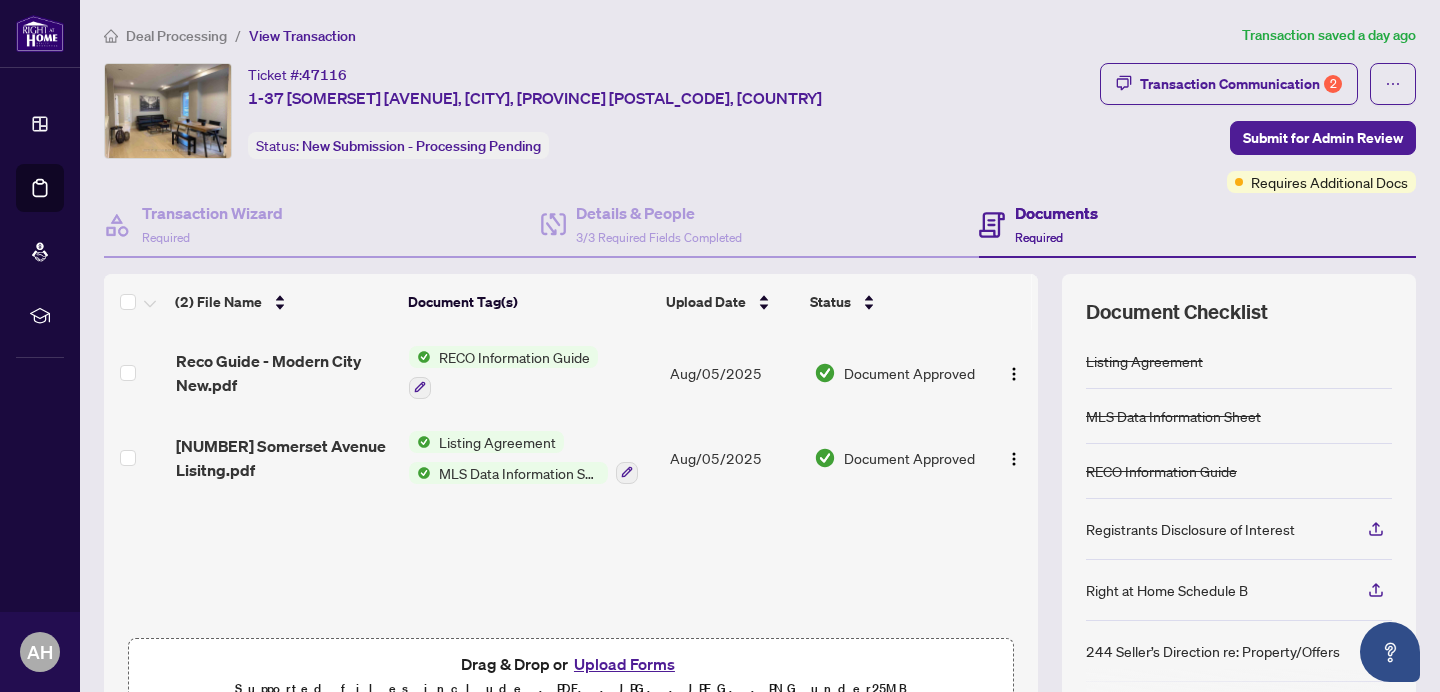 scroll, scrollTop: 66, scrollLeft: 0, axis: vertical 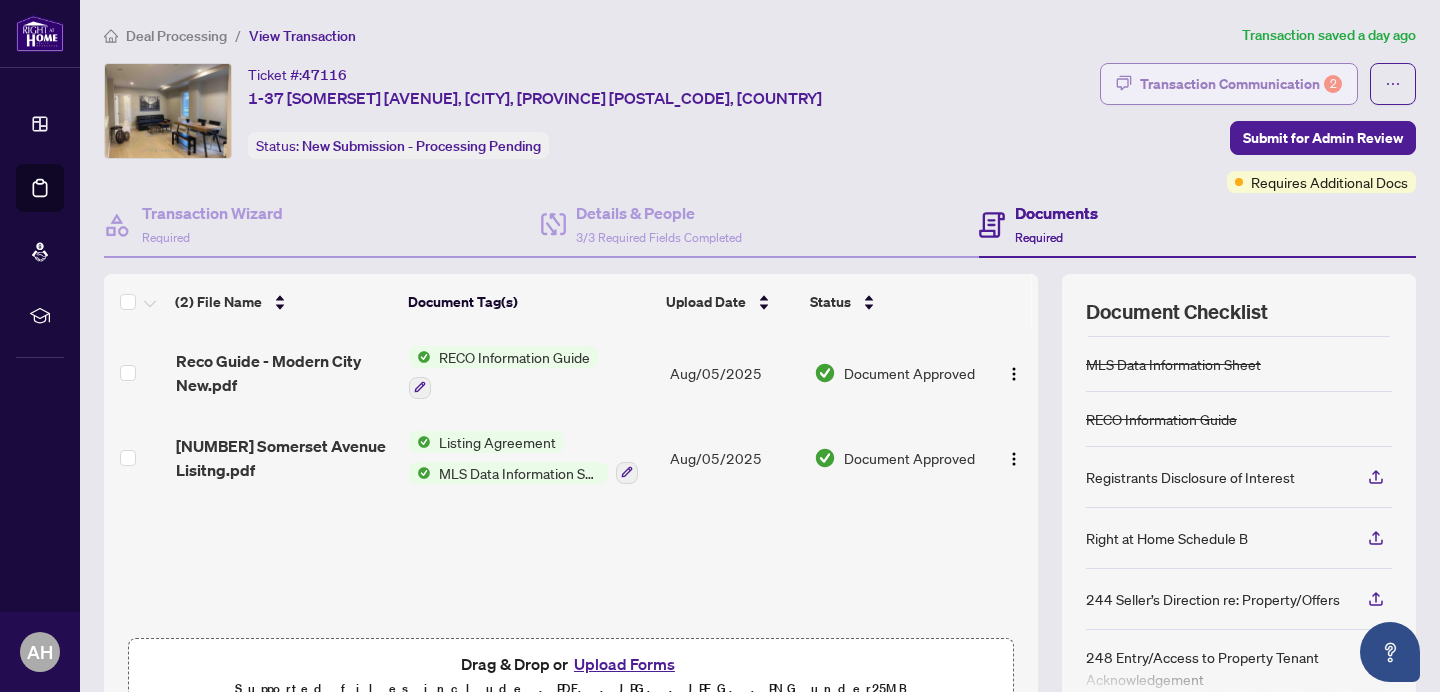 click on "Transaction Communication 2" at bounding box center (1241, 84) 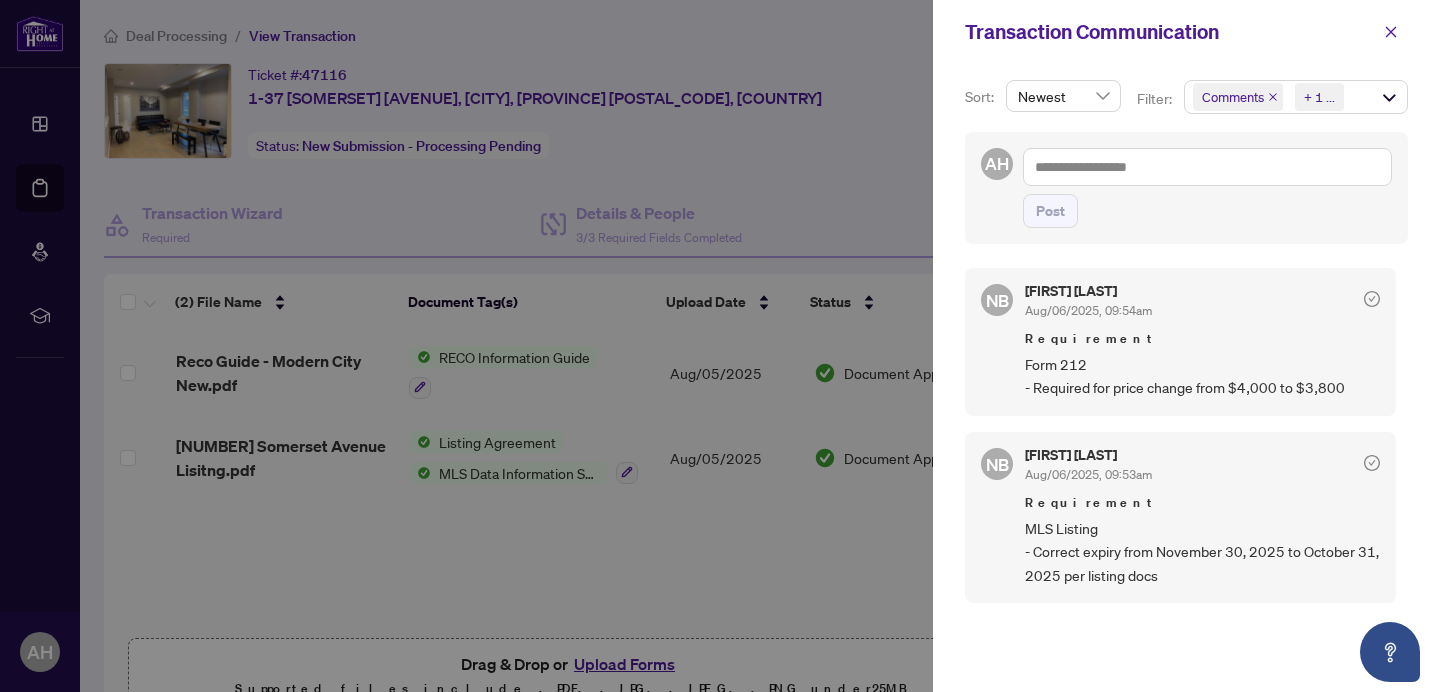 click 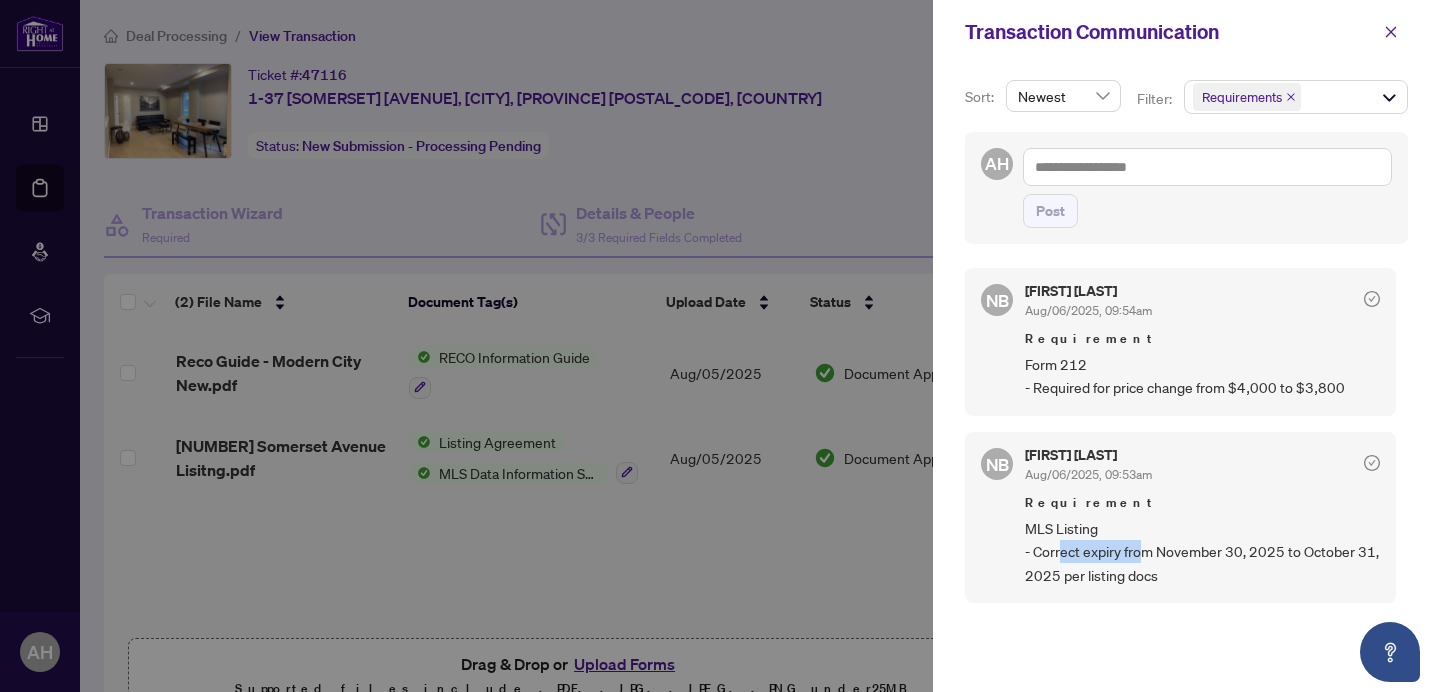 drag, startPoint x: 1060, startPoint y: 555, endPoint x: 1142, endPoint y: 556, distance: 82.006096 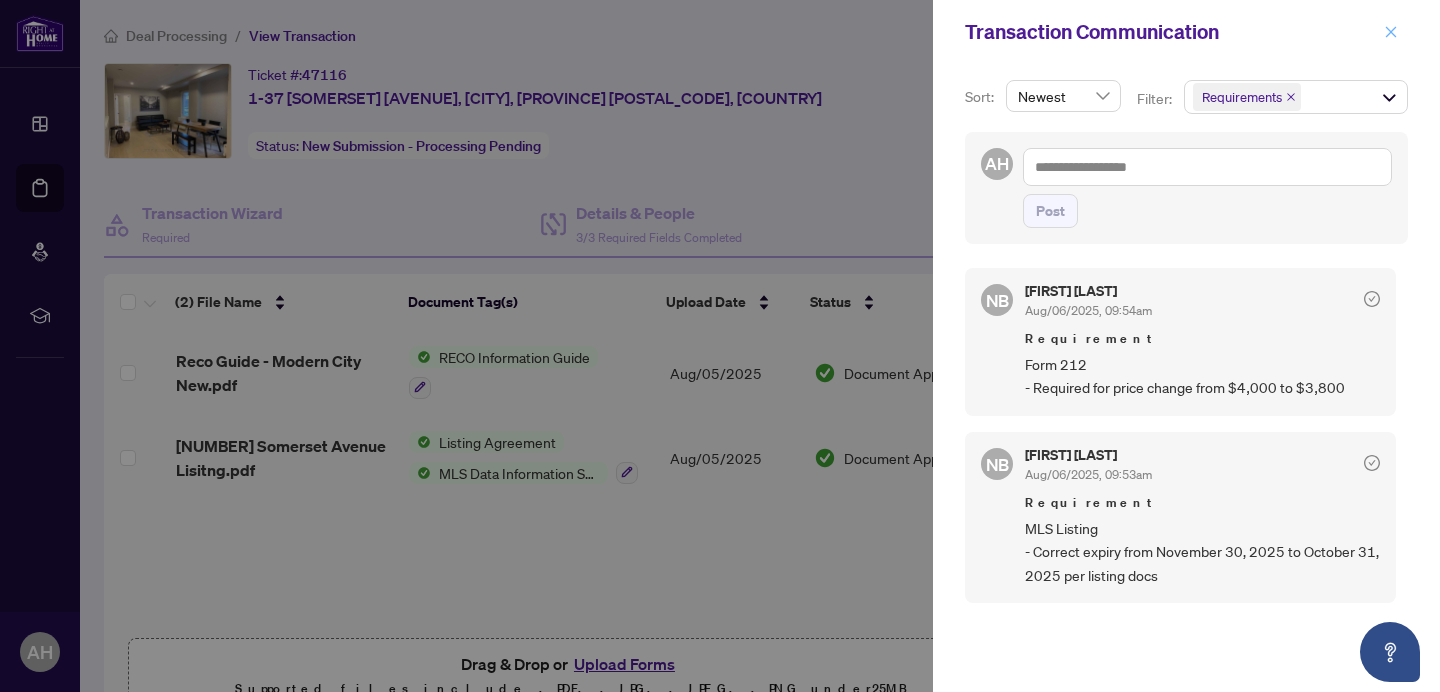 click 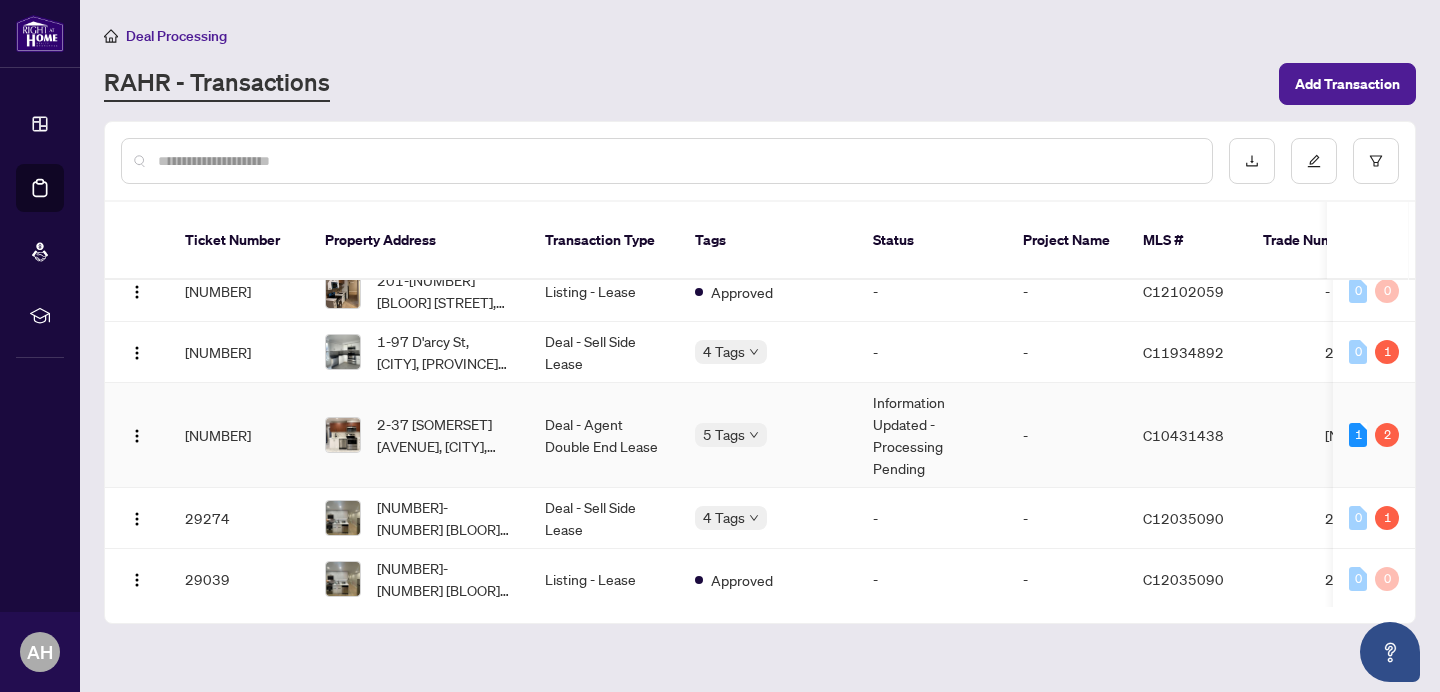 scroll, scrollTop: 2662, scrollLeft: 0, axis: vertical 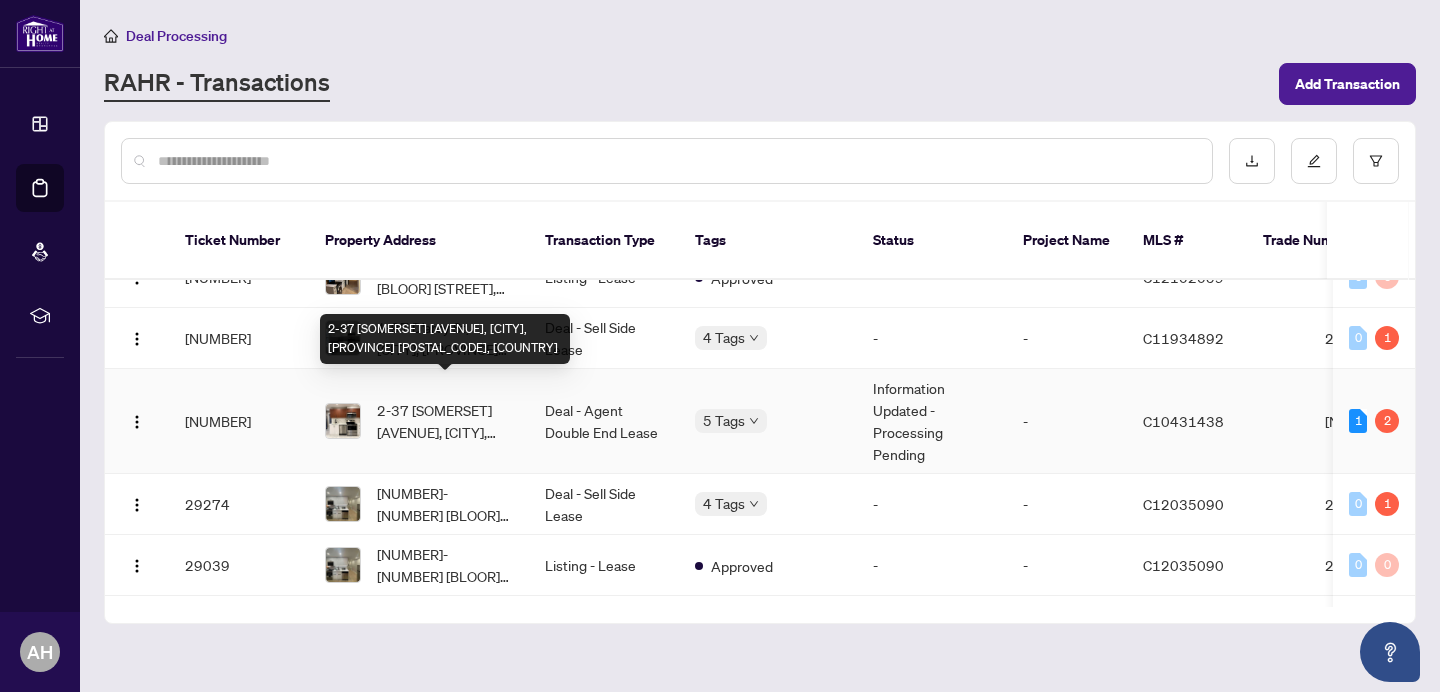 click on "[NUMBER]-[NUMBER] [STREET], [CITY], [STATE] [POSTAL_CODE], [COUNTRY]" at bounding box center (445, 421) 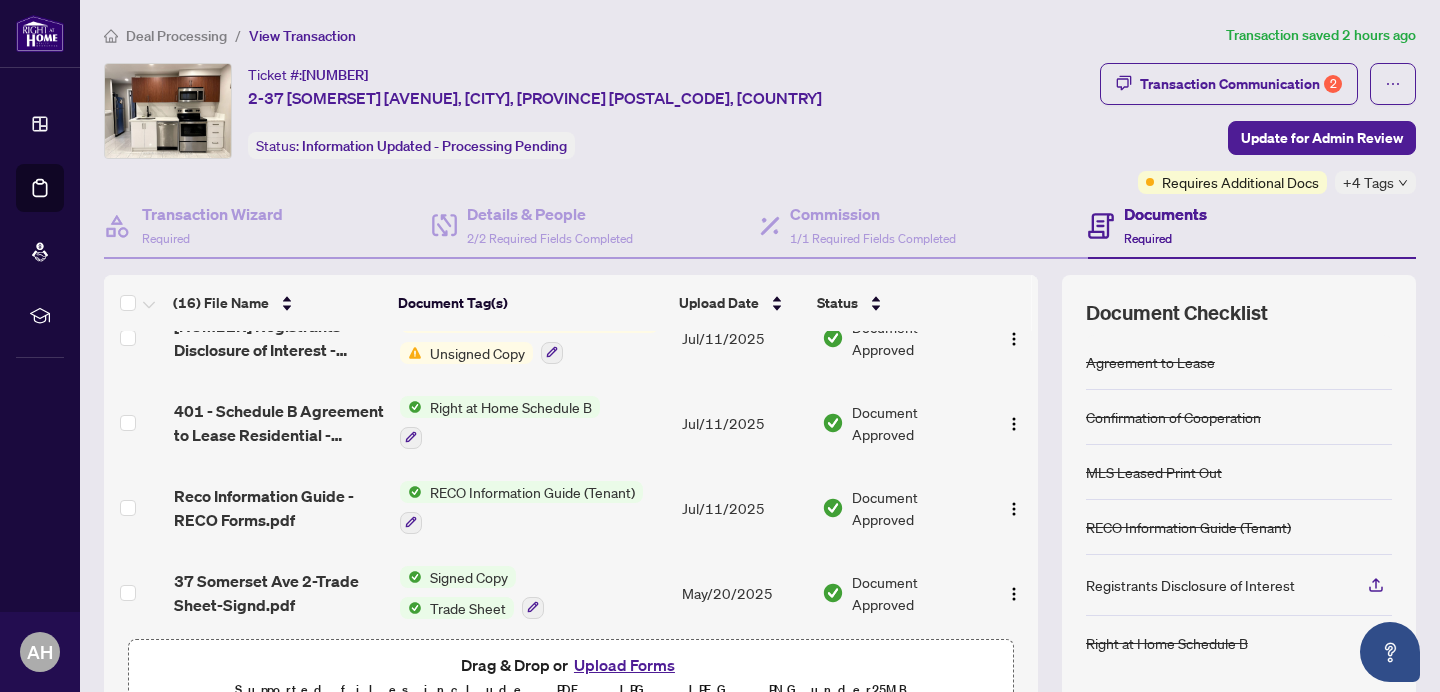 scroll, scrollTop: 373, scrollLeft: 0, axis: vertical 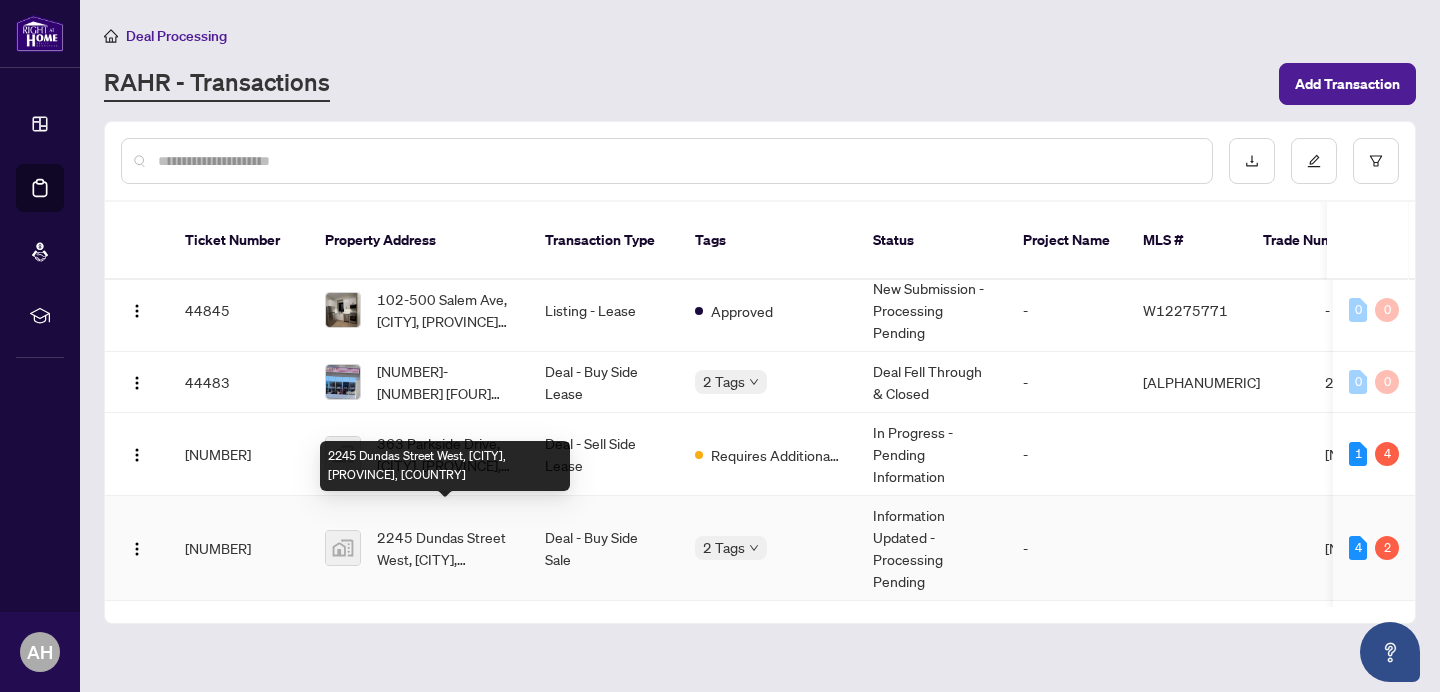 click on "[NUMBER] [STREET], [CITY], [STATE], [COUNTRY]" at bounding box center (445, 548) 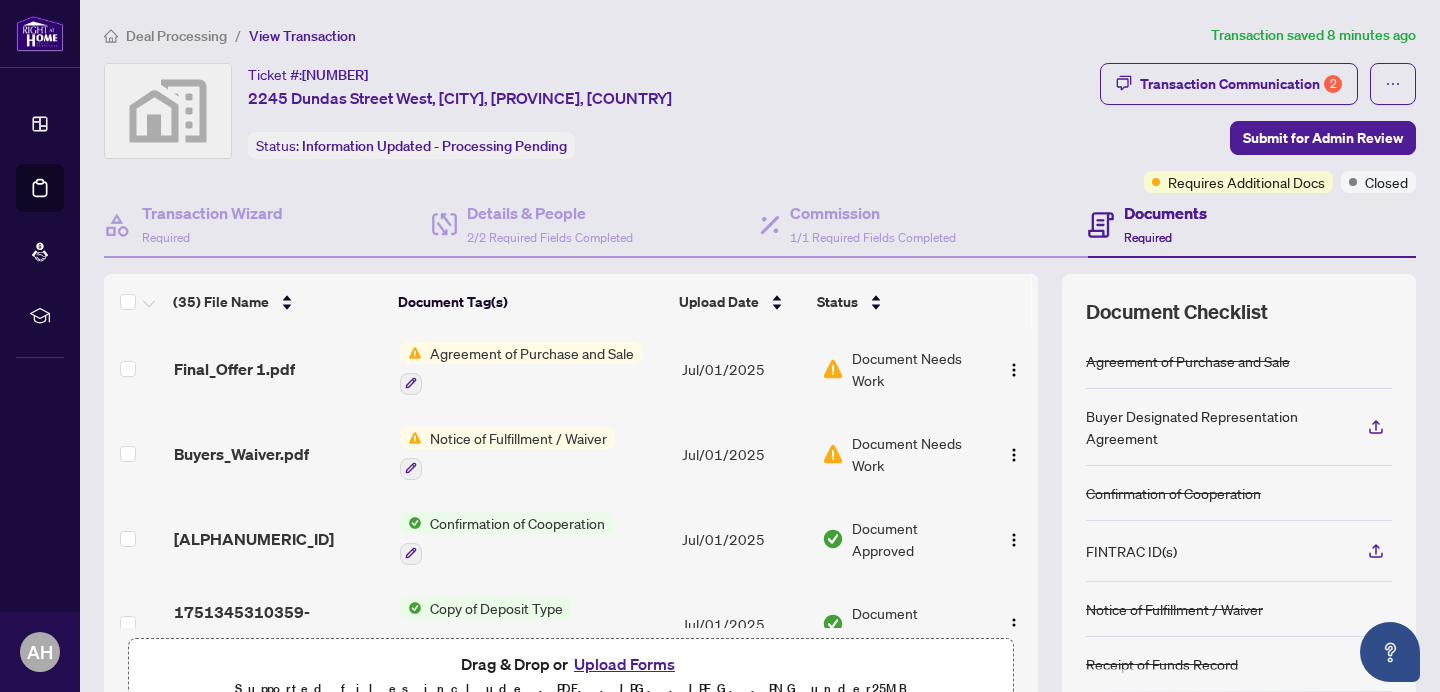 scroll, scrollTop: 2621, scrollLeft: 0, axis: vertical 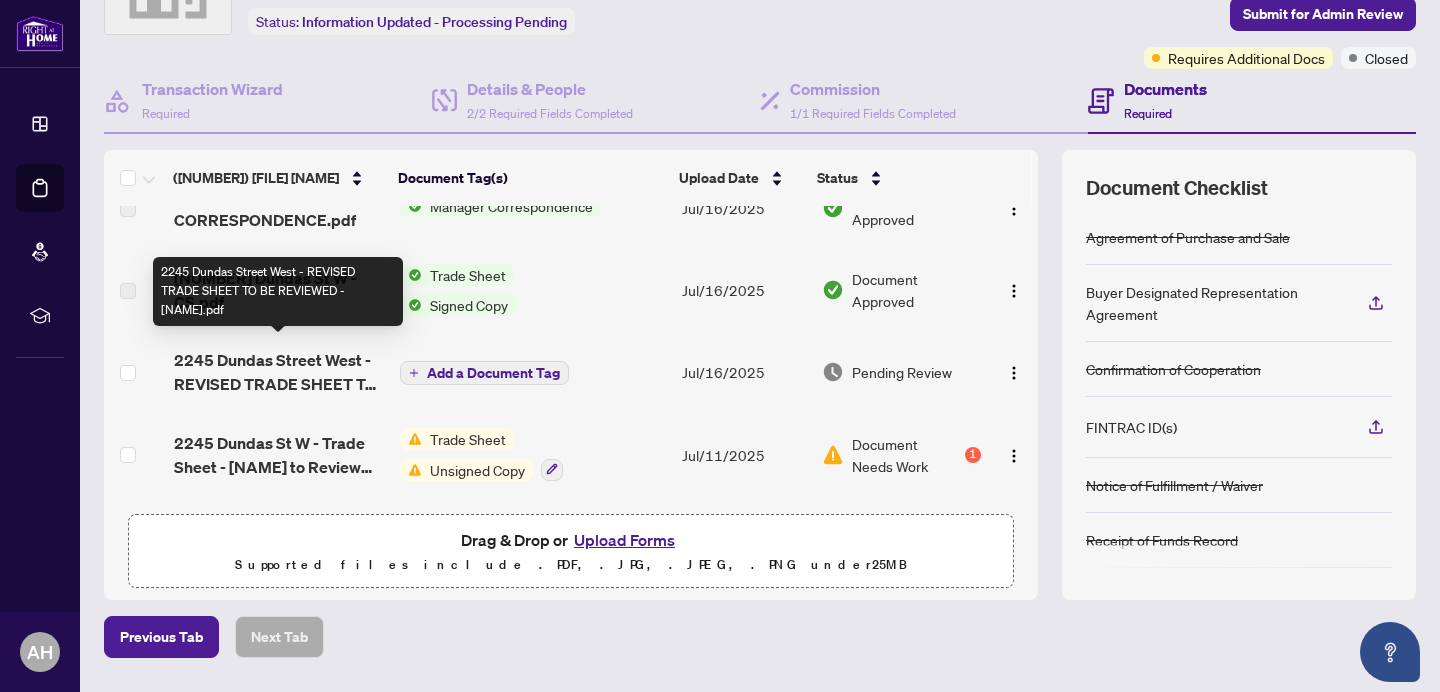 click on "2245 Dundas Street West - REVISED TRADE SHEET TO BE REVIEWED - AMIR.pdf" at bounding box center (279, 372) 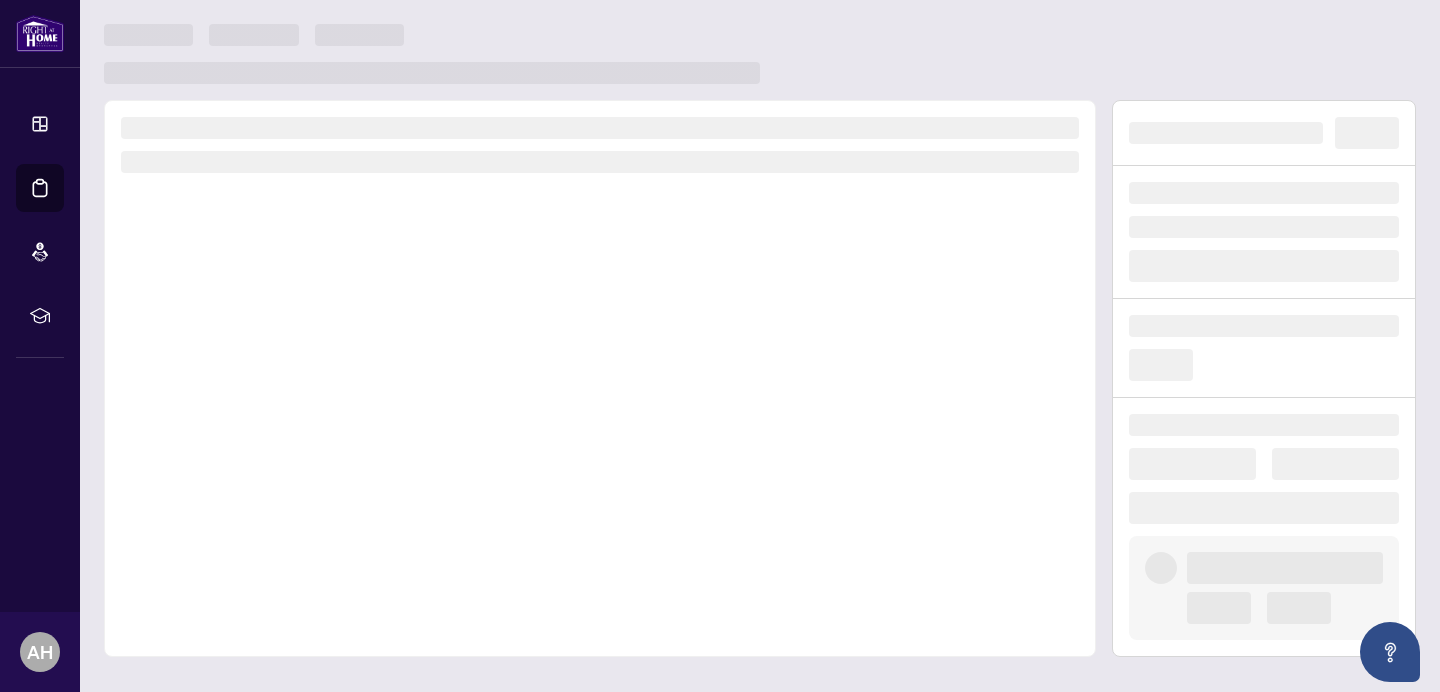 scroll, scrollTop: 0, scrollLeft: 0, axis: both 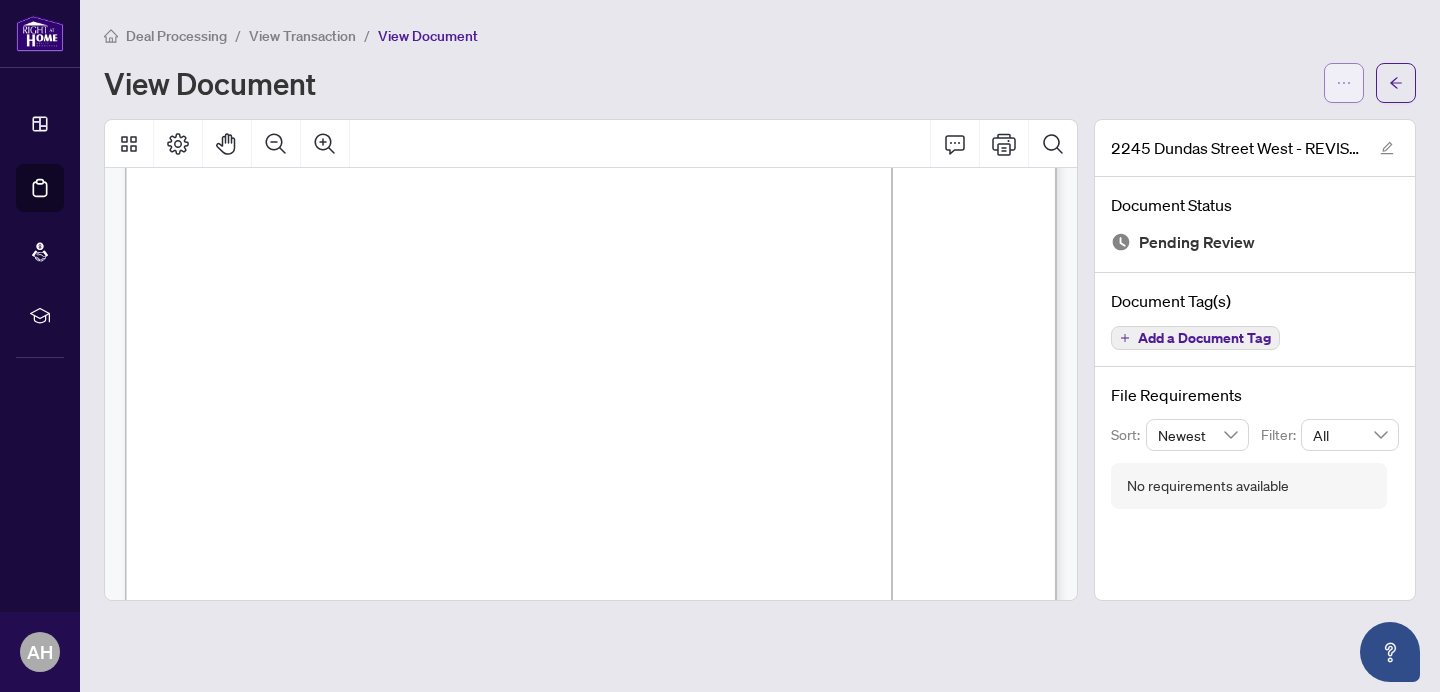 click 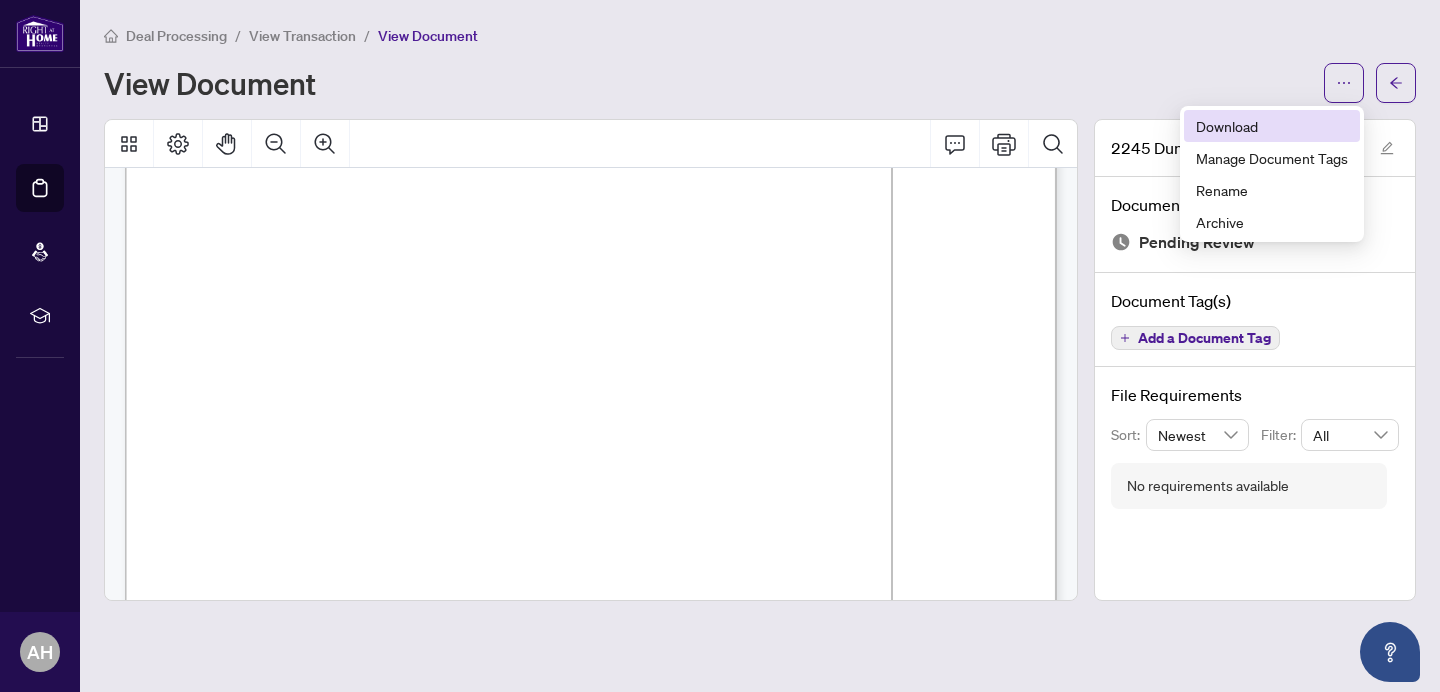 click on "Download" at bounding box center (1272, 126) 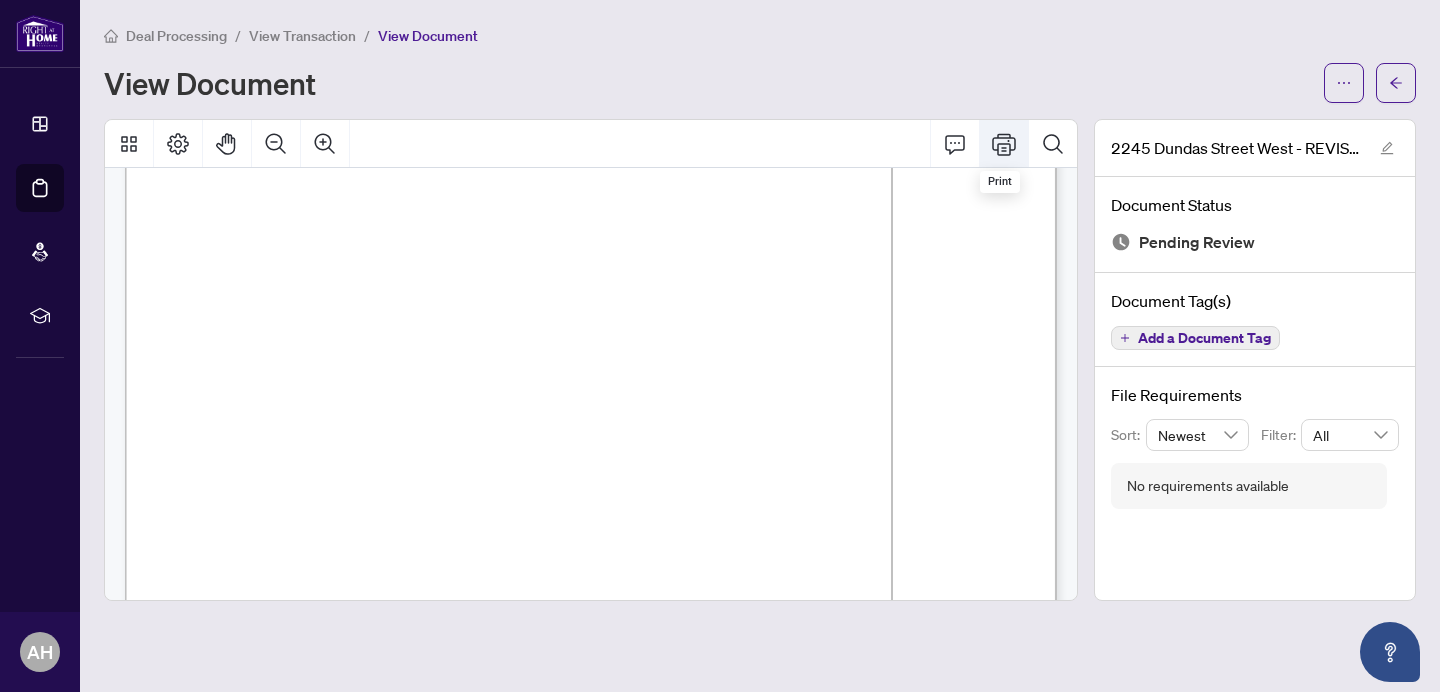click 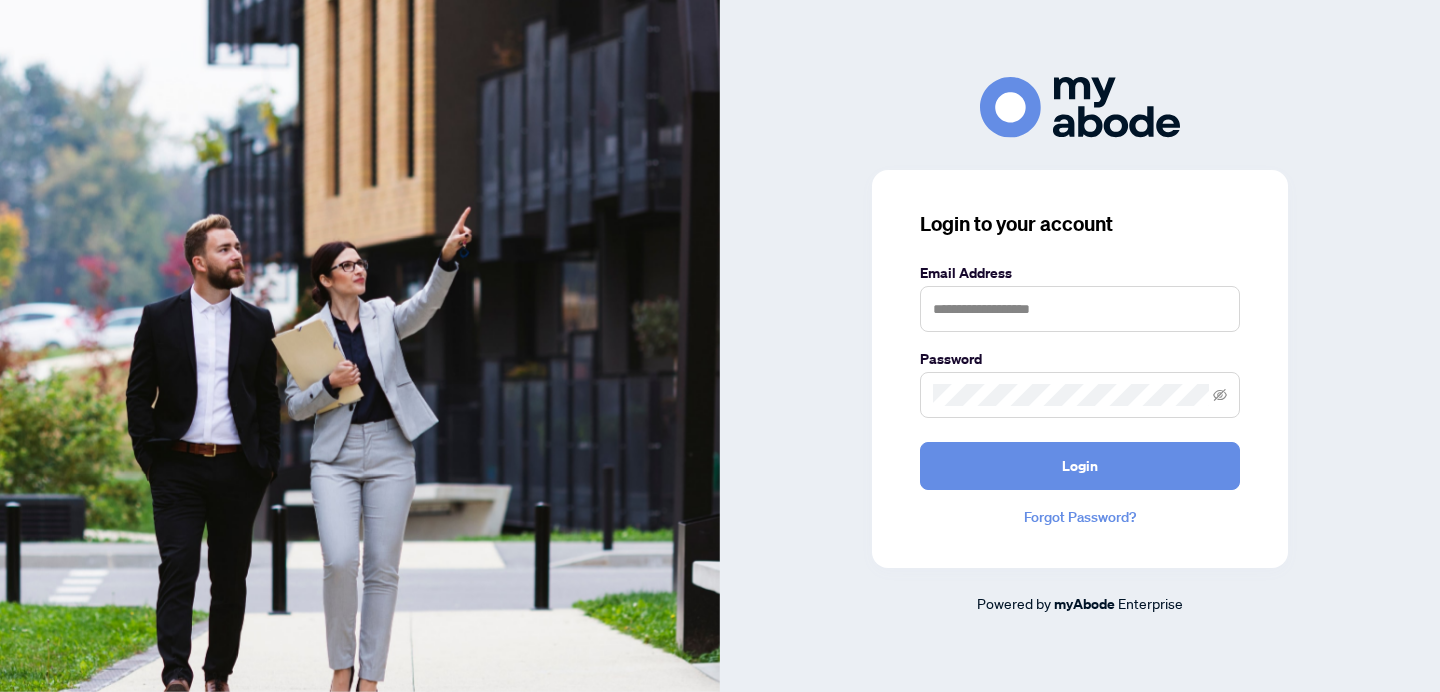 scroll, scrollTop: 0, scrollLeft: 0, axis: both 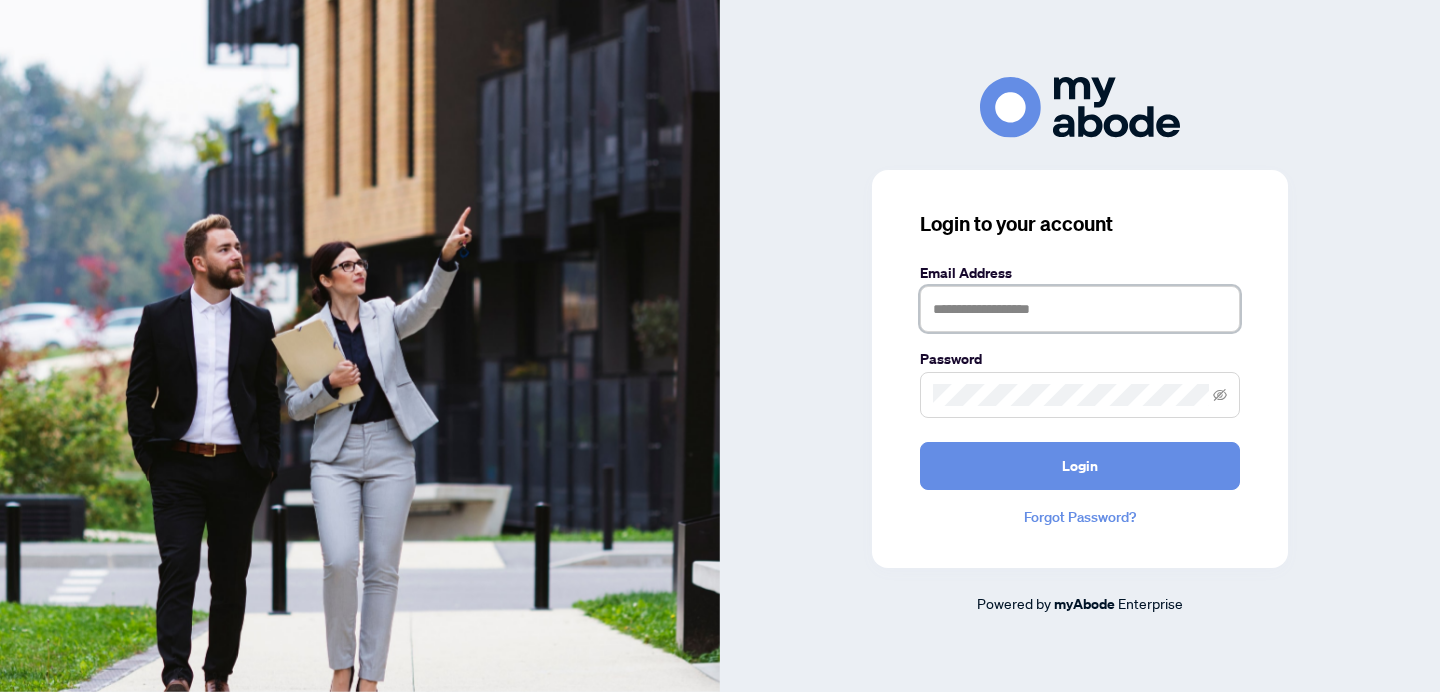 click at bounding box center (1080, 309) 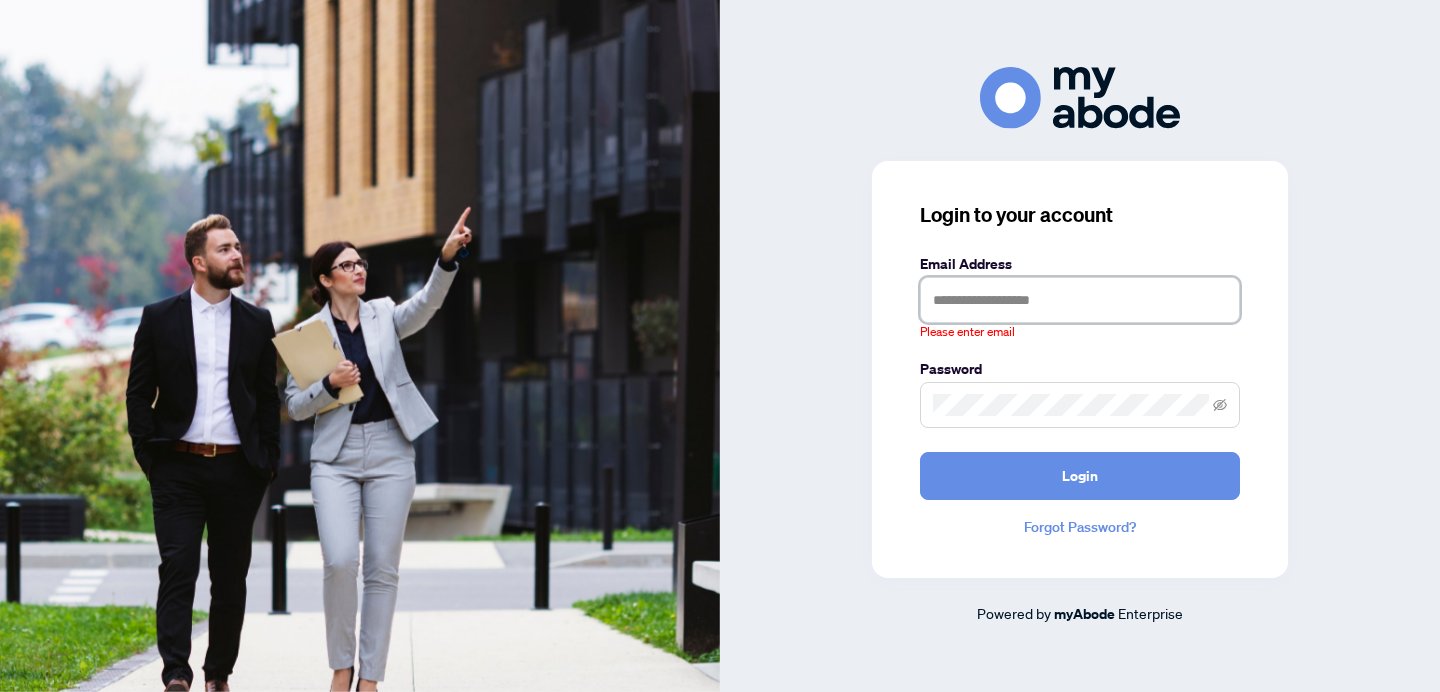 type on "**********" 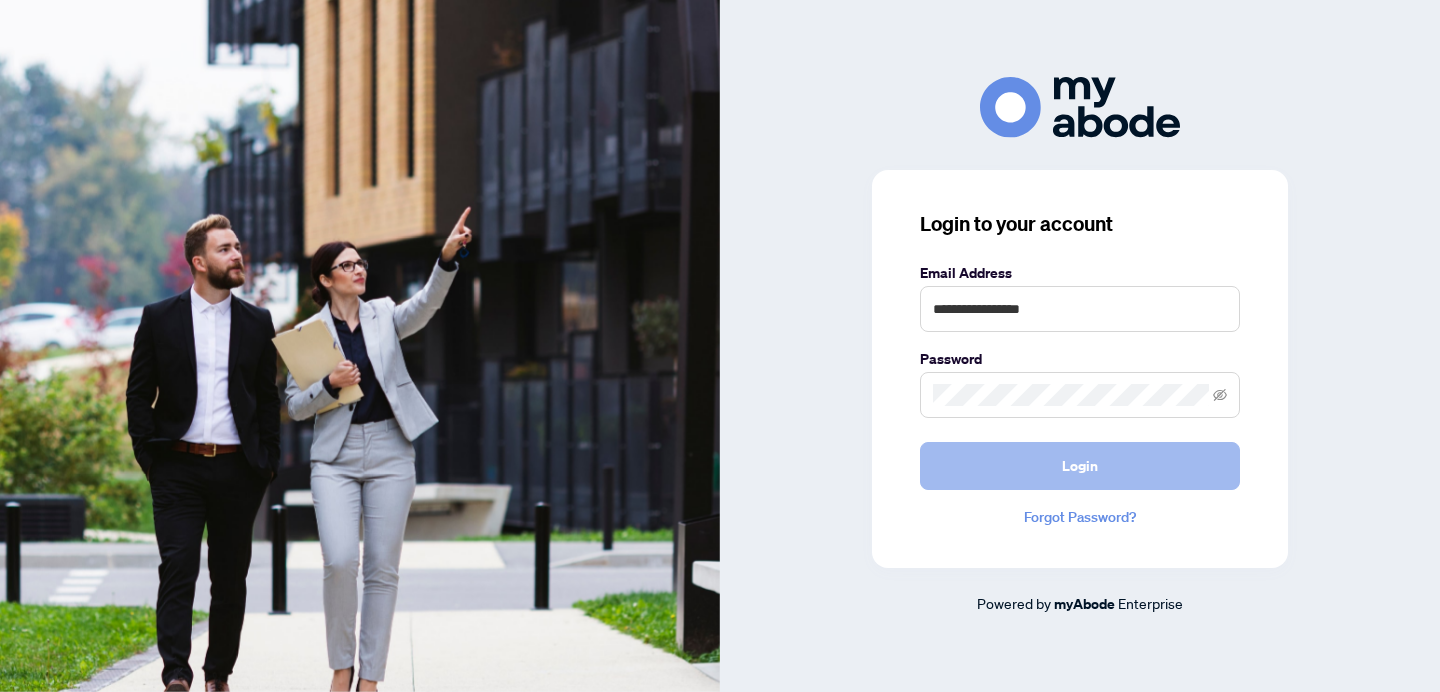 click on "Login" at bounding box center (1080, 466) 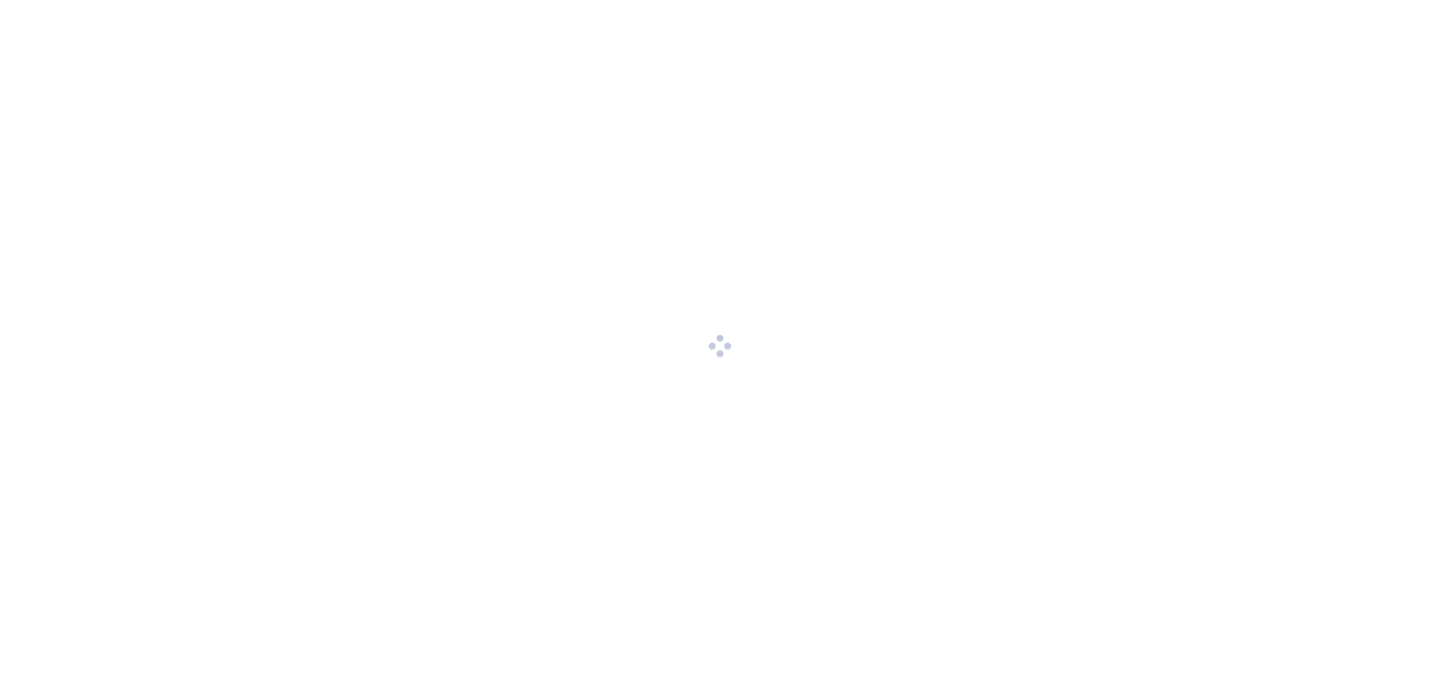 scroll, scrollTop: 0, scrollLeft: 0, axis: both 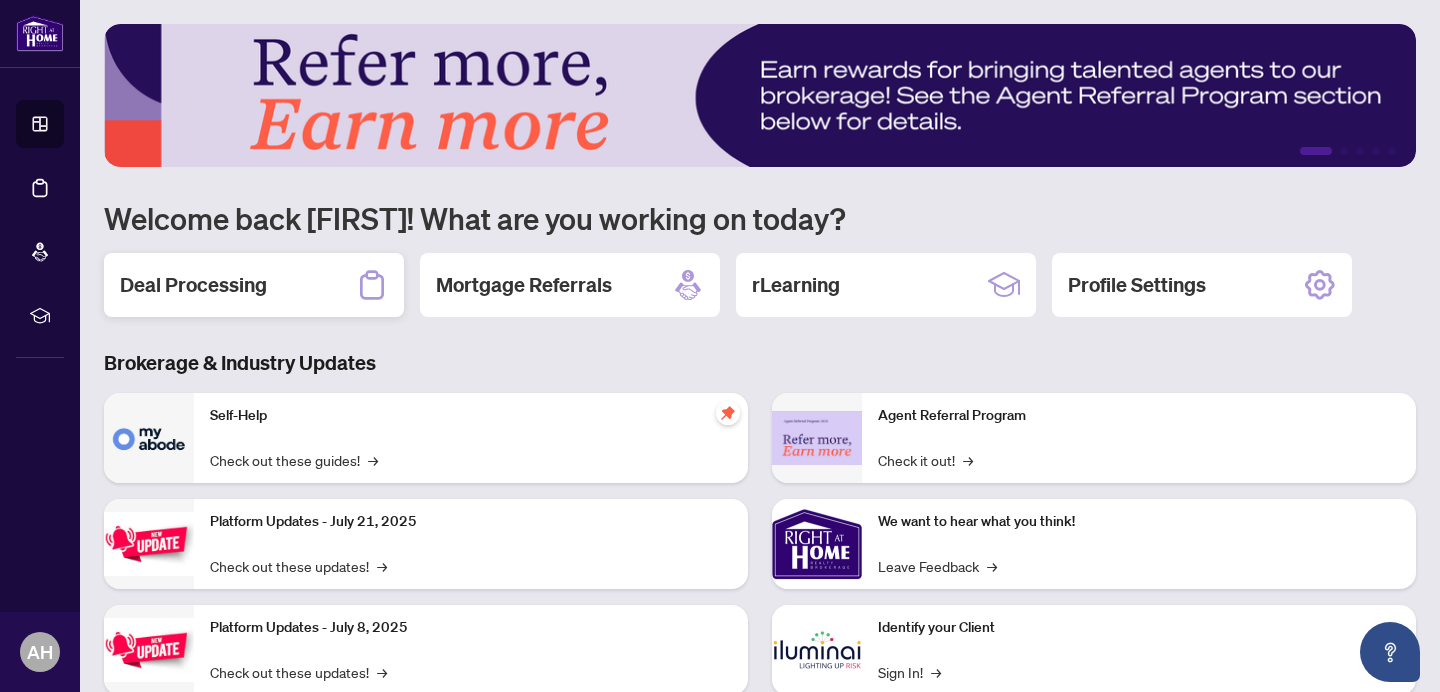 click on "Deal Processing" at bounding box center (254, 285) 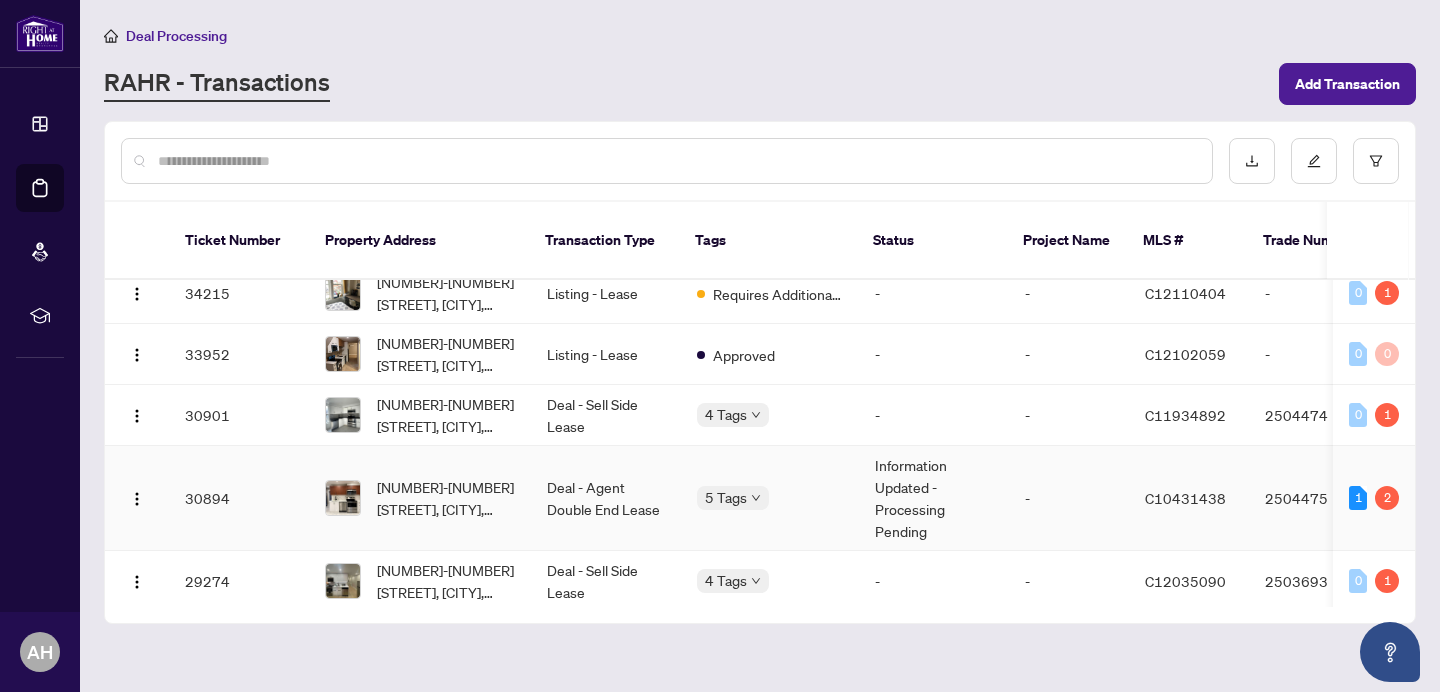 scroll, scrollTop: 2596, scrollLeft: 0, axis: vertical 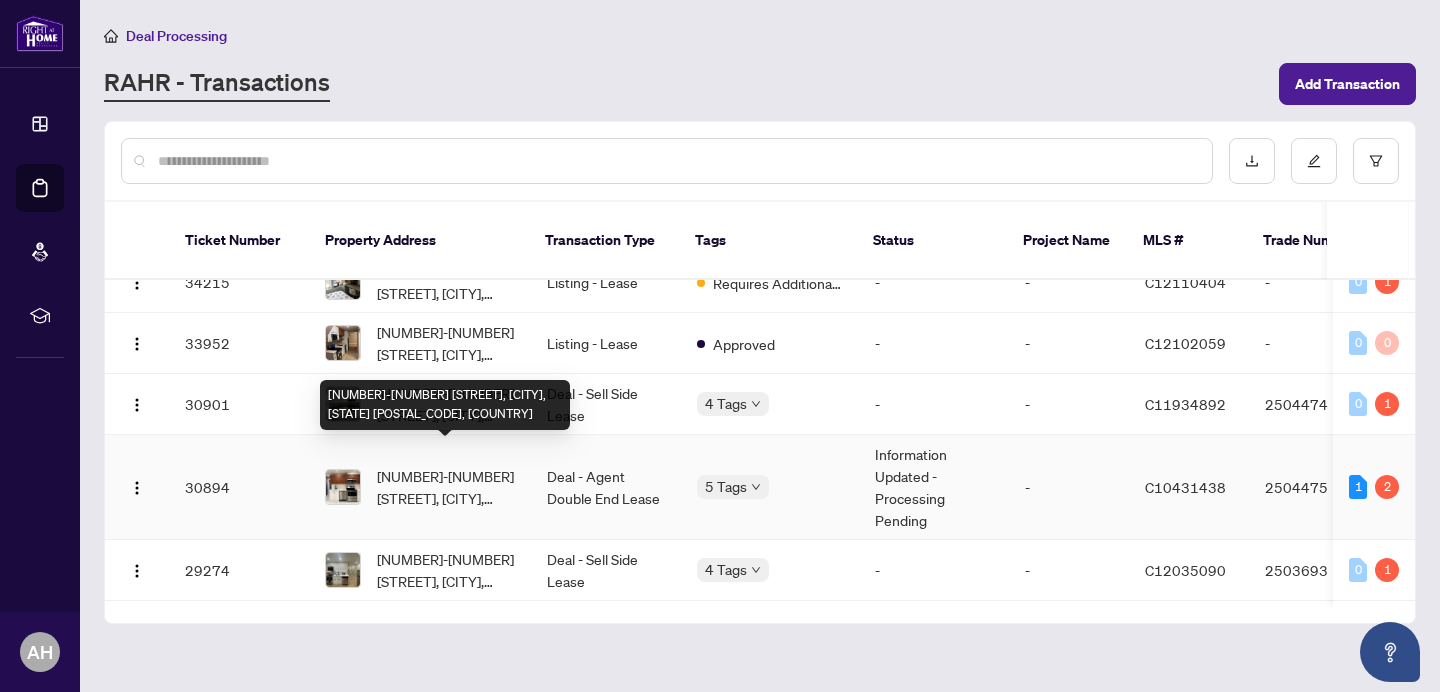 click on "[NUMBER]-[NUMBER] [STREET], [CITY], [STATE] [POSTAL_CODE], [COUNTRY]" at bounding box center (446, 487) 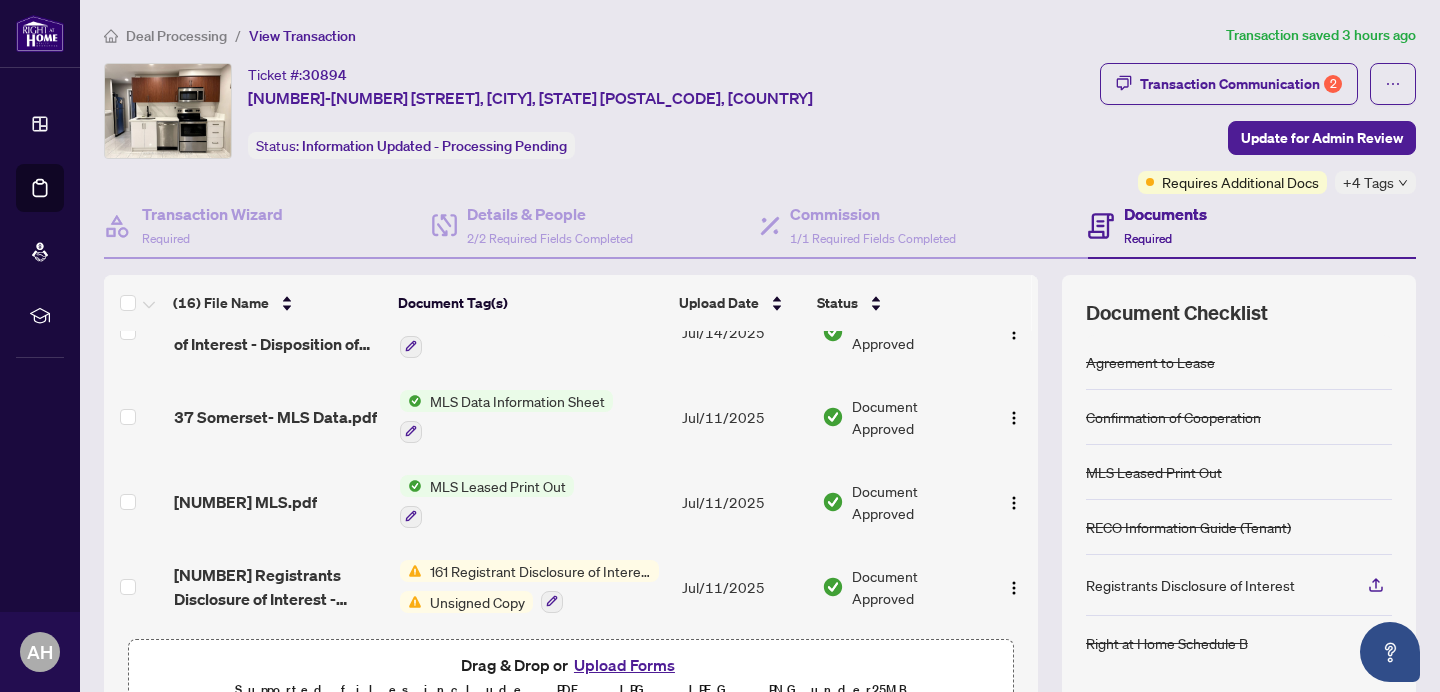 scroll, scrollTop: 121, scrollLeft: 0, axis: vertical 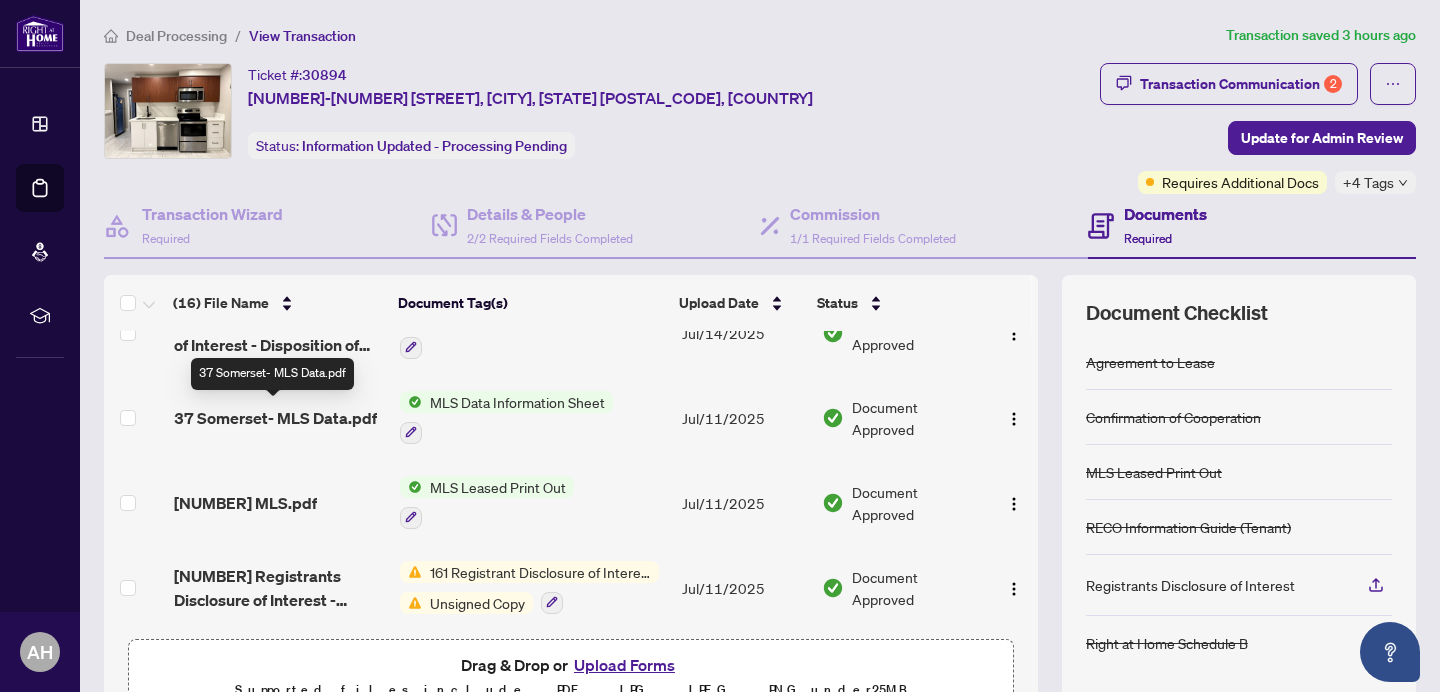 click on "37 Somerset- MLS Data.pdf" at bounding box center (275, 418) 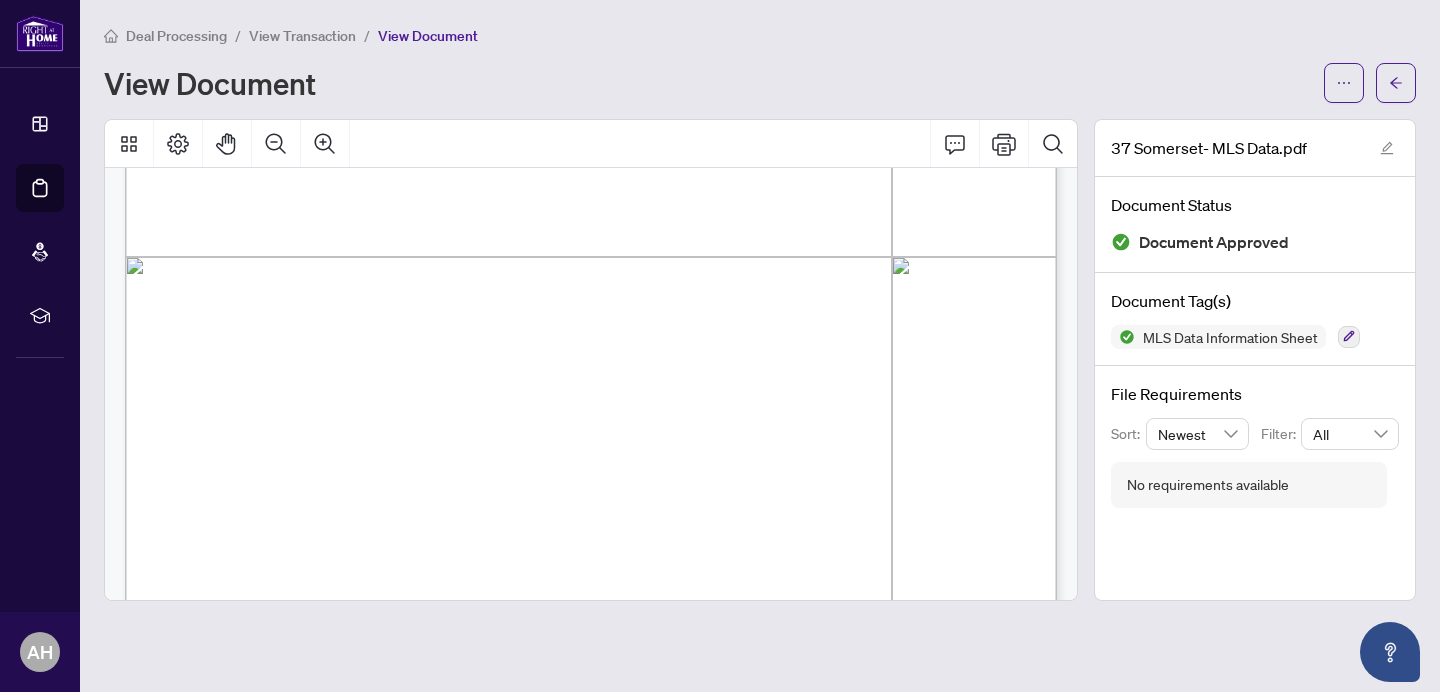 scroll, scrollTop: 696, scrollLeft: 0, axis: vertical 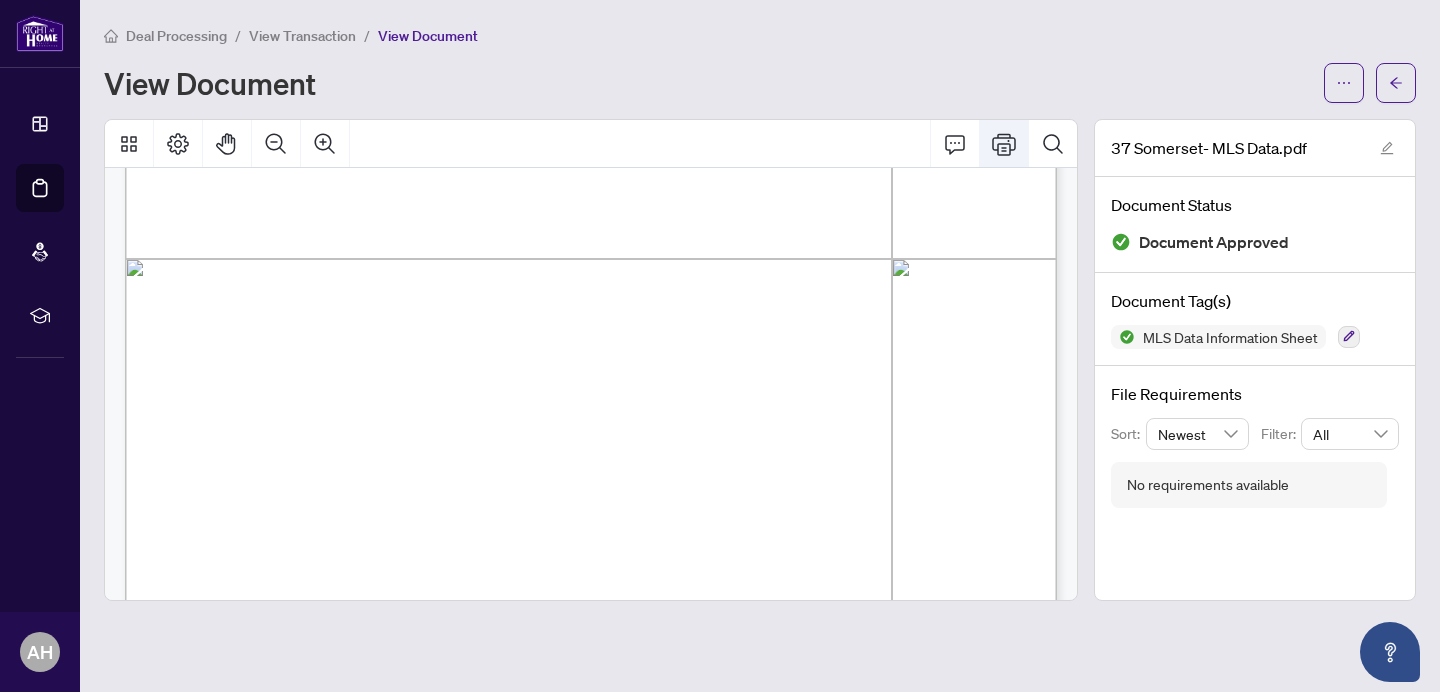 click 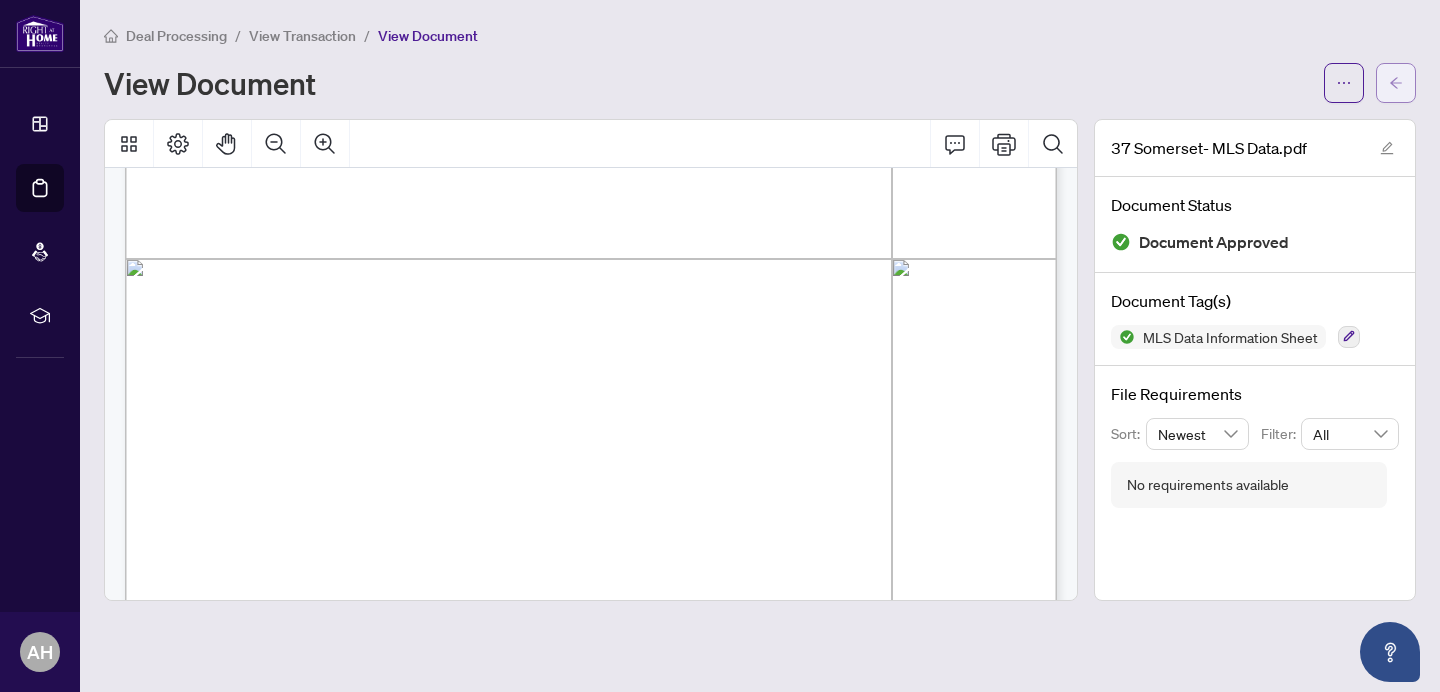 click at bounding box center (1396, 83) 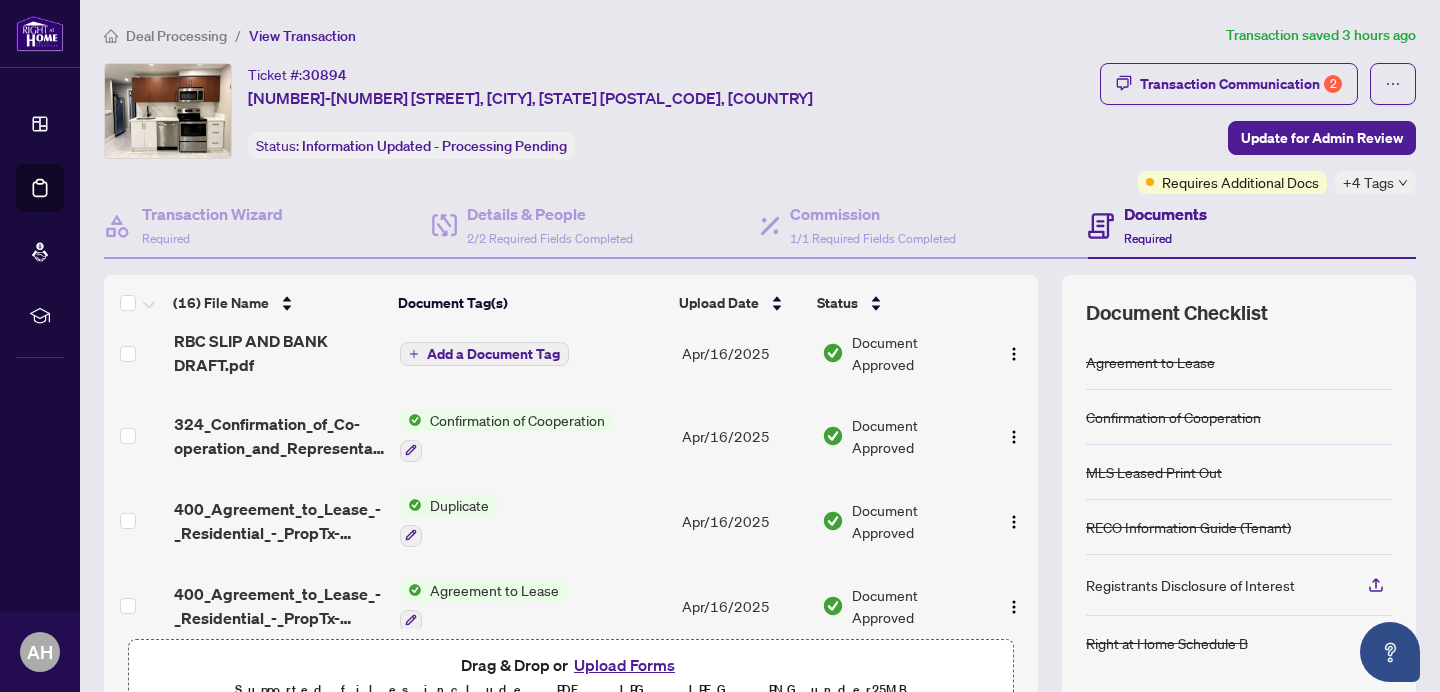 scroll, scrollTop: 1037, scrollLeft: 0, axis: vertical 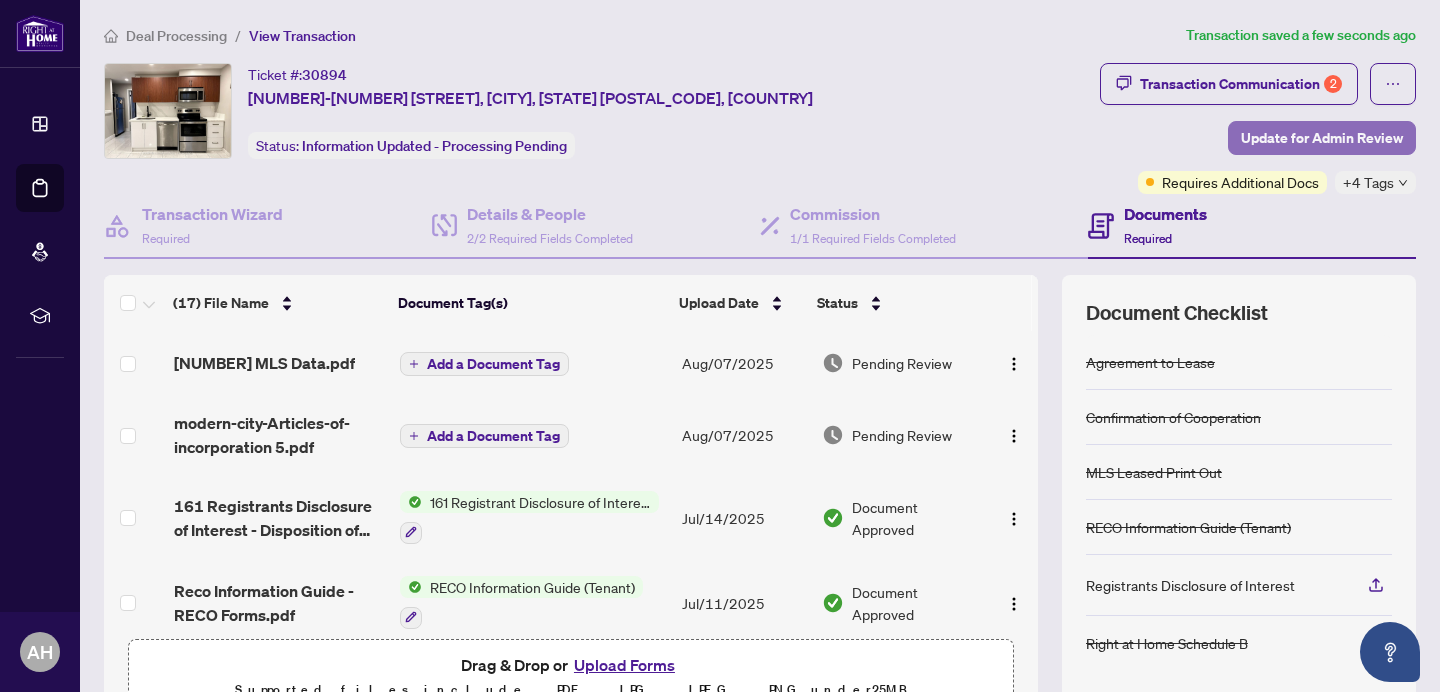 click on "Update for Admin Review" at bounding box center (1322, 138) 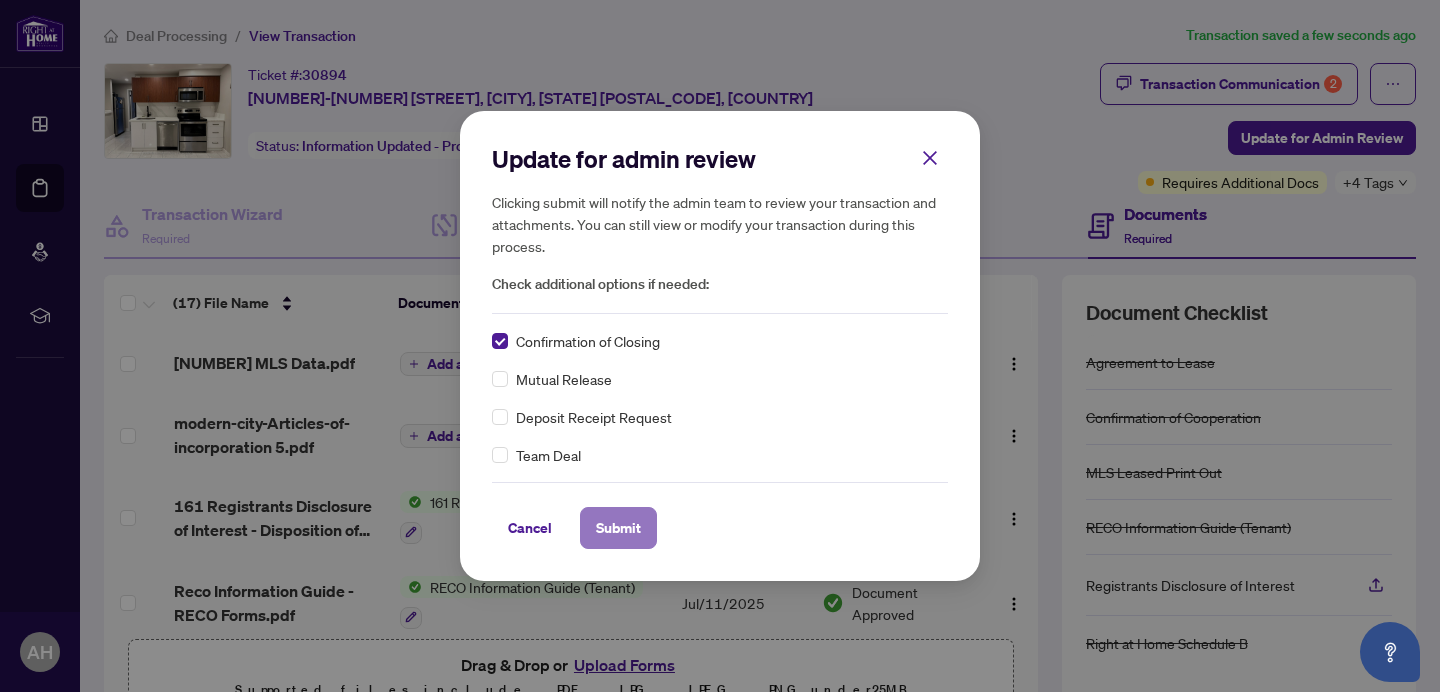 click on "Submit" at bounding box center [618, 528] 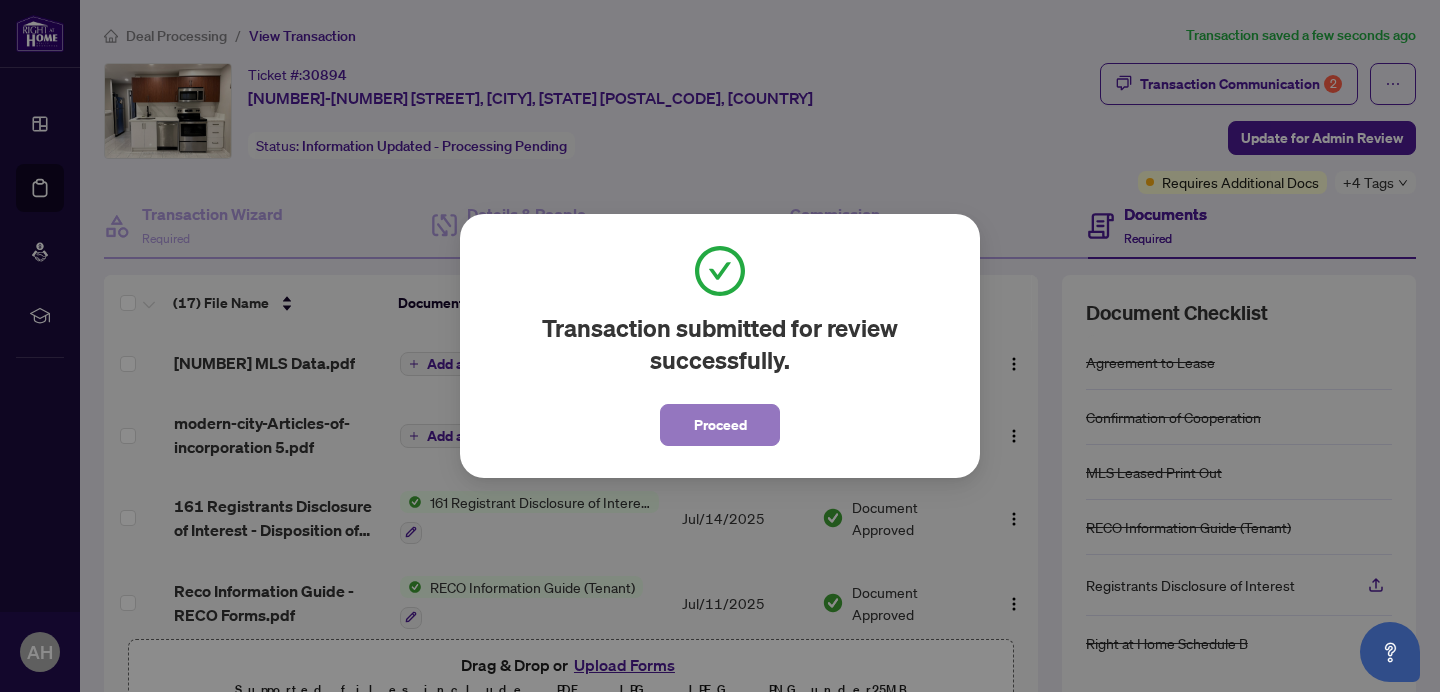 click on "Proceed" at bounding box center (720, 425) 